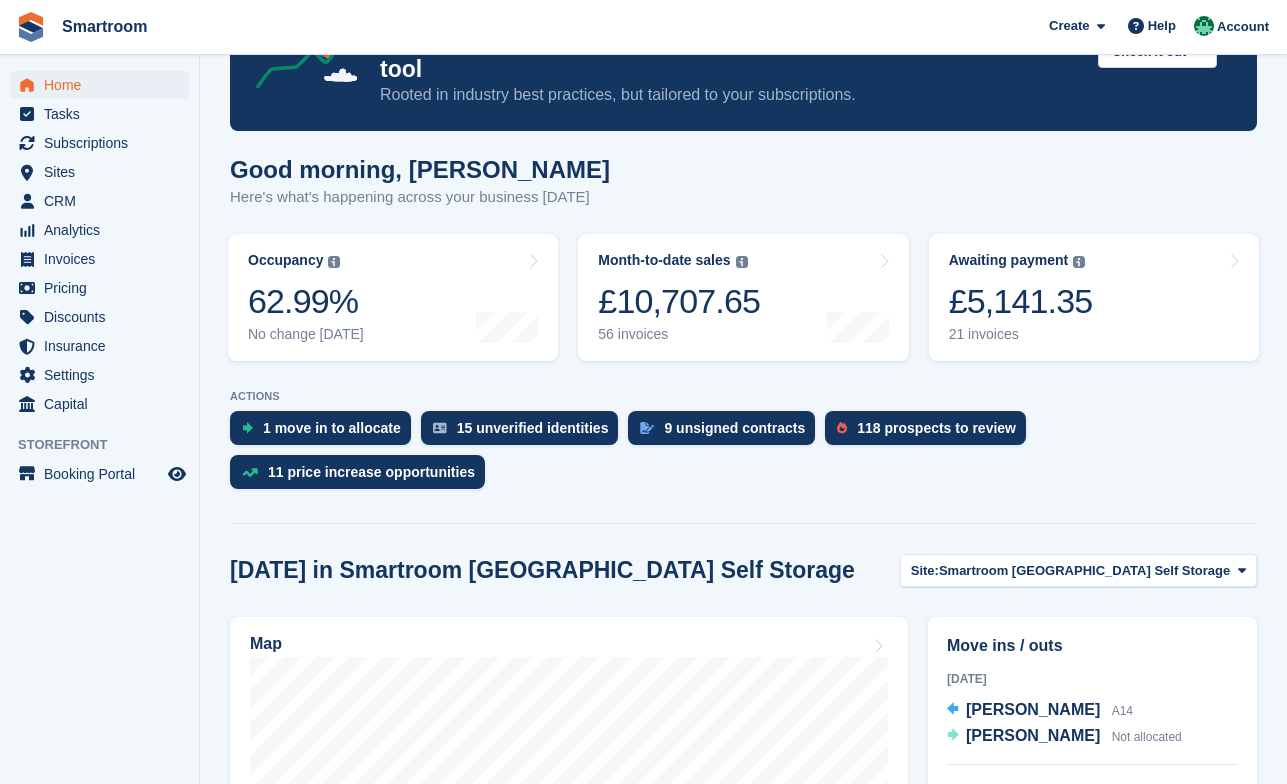 scroll, scrollTop: 0, scrollLeft: 0, axis: both 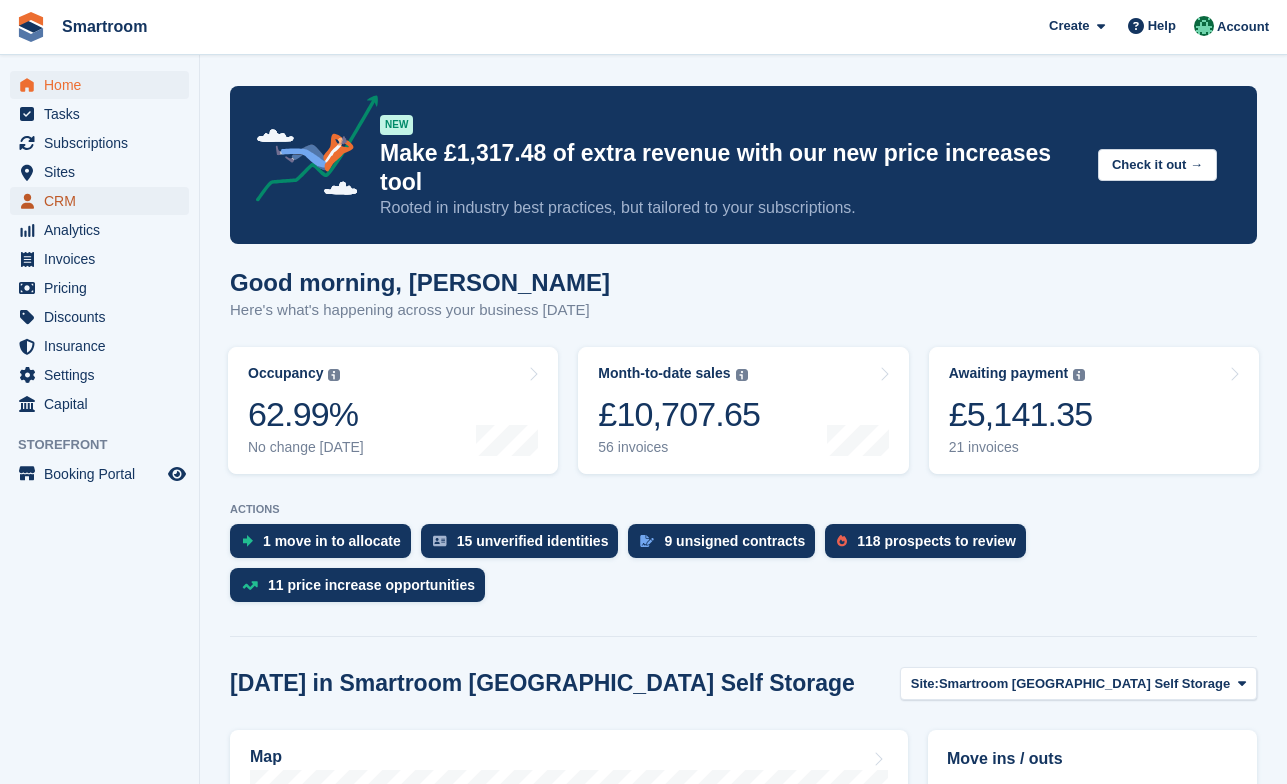click on "CRM" at bounding box center (104, 201) 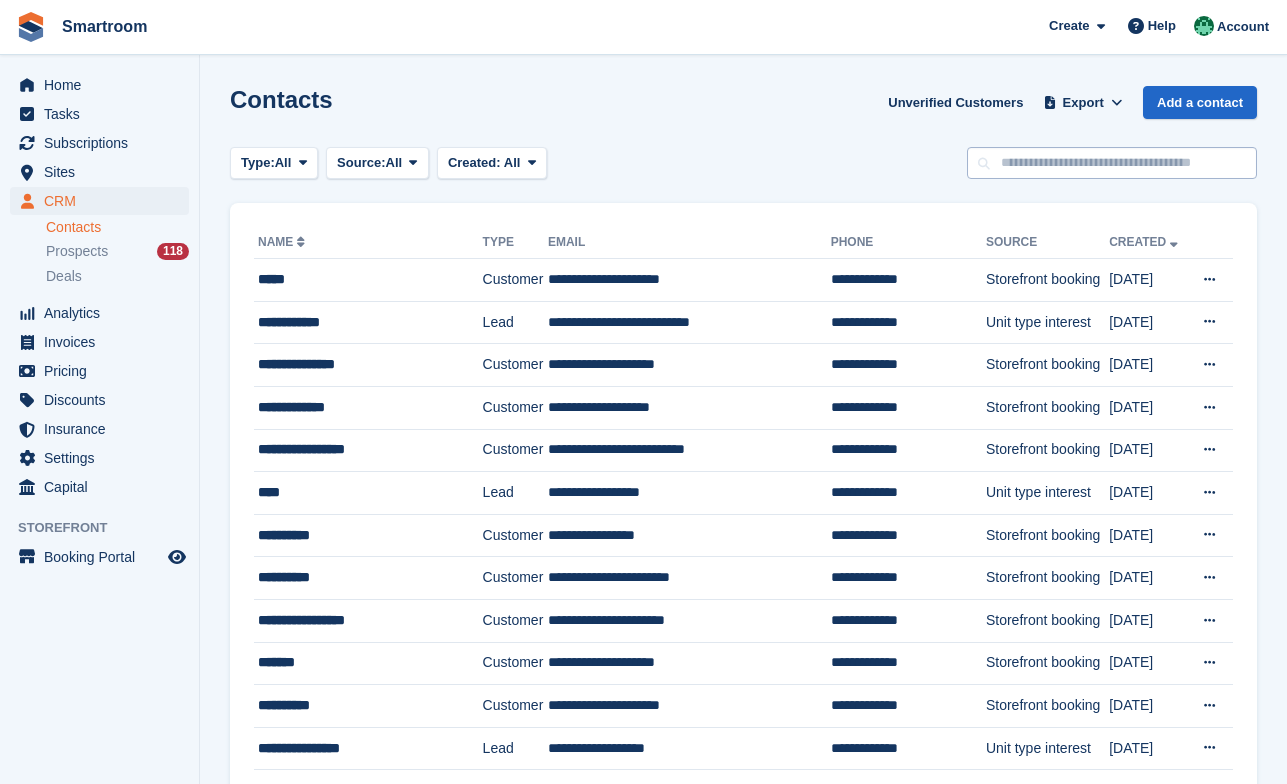 scroll, scrollTop: 0, scrollLeft: 0, axis: both 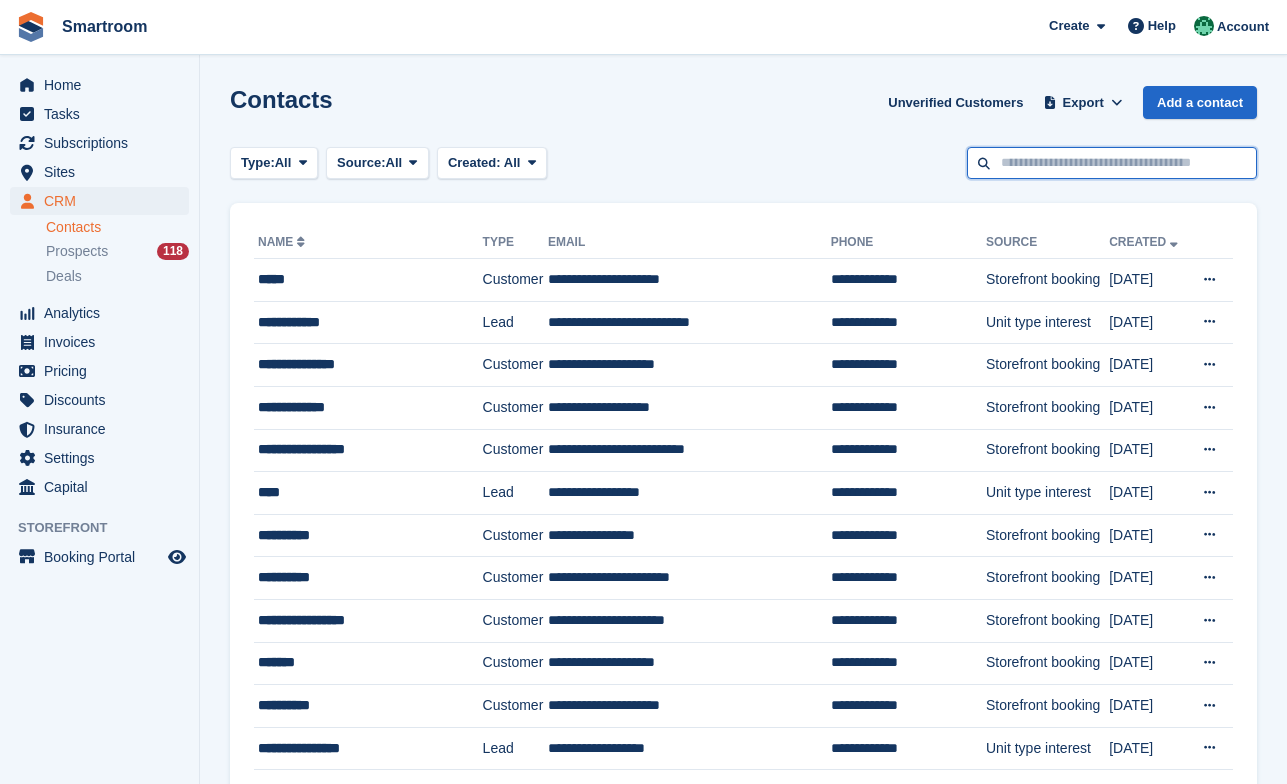 click at bounding box center [1112, 163] 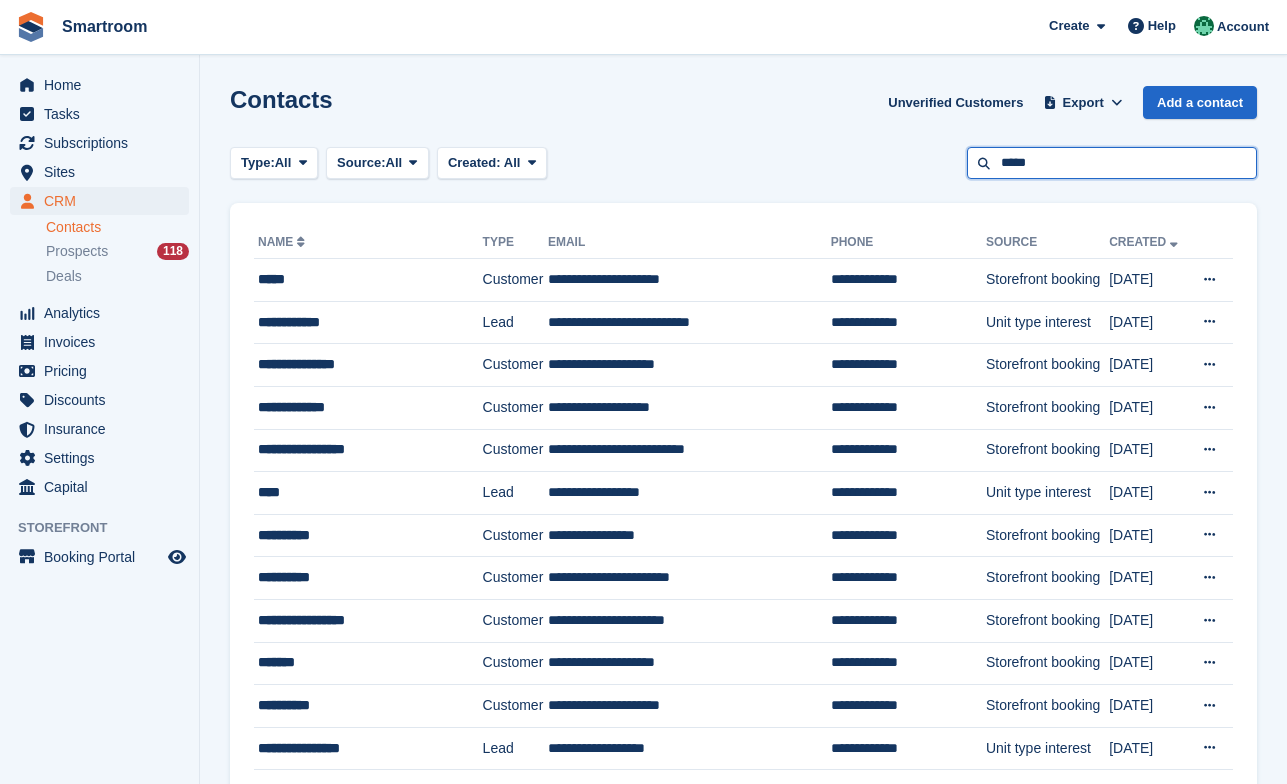type on "*****" 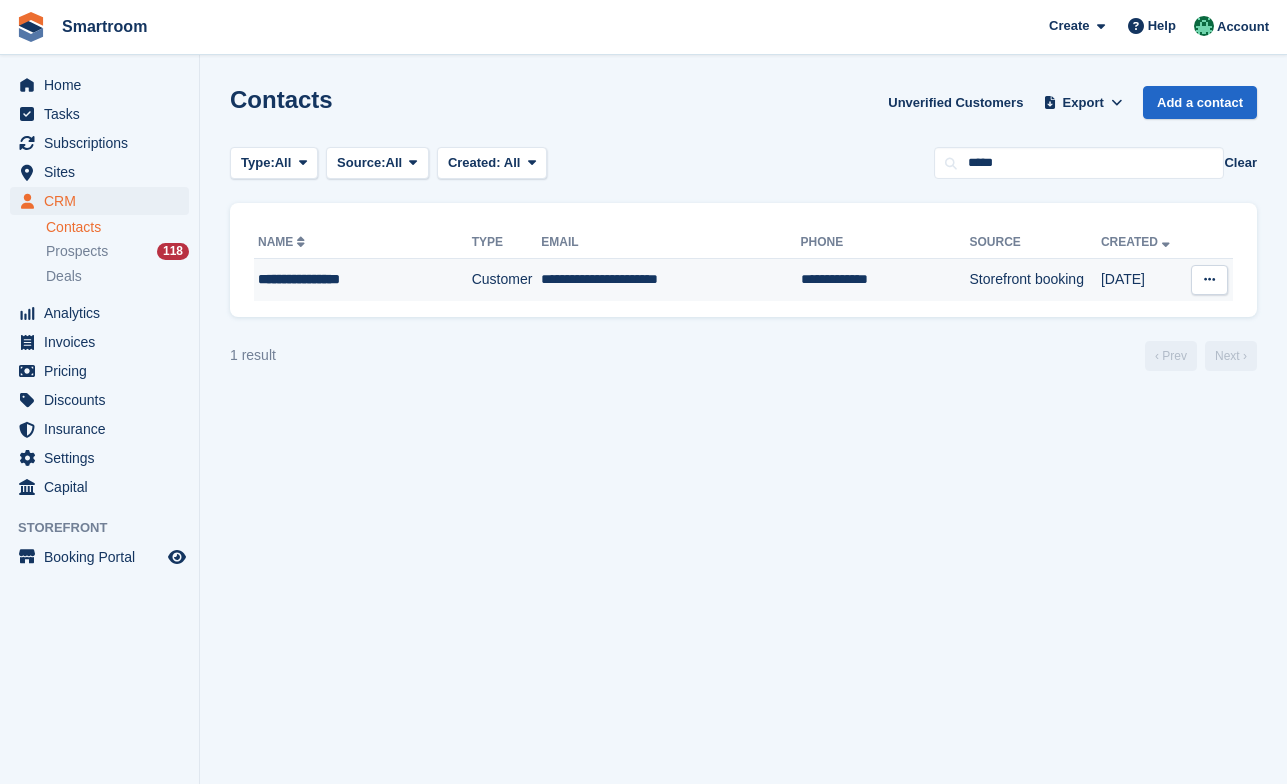 click on "**********" at bounding box center [670, 280] 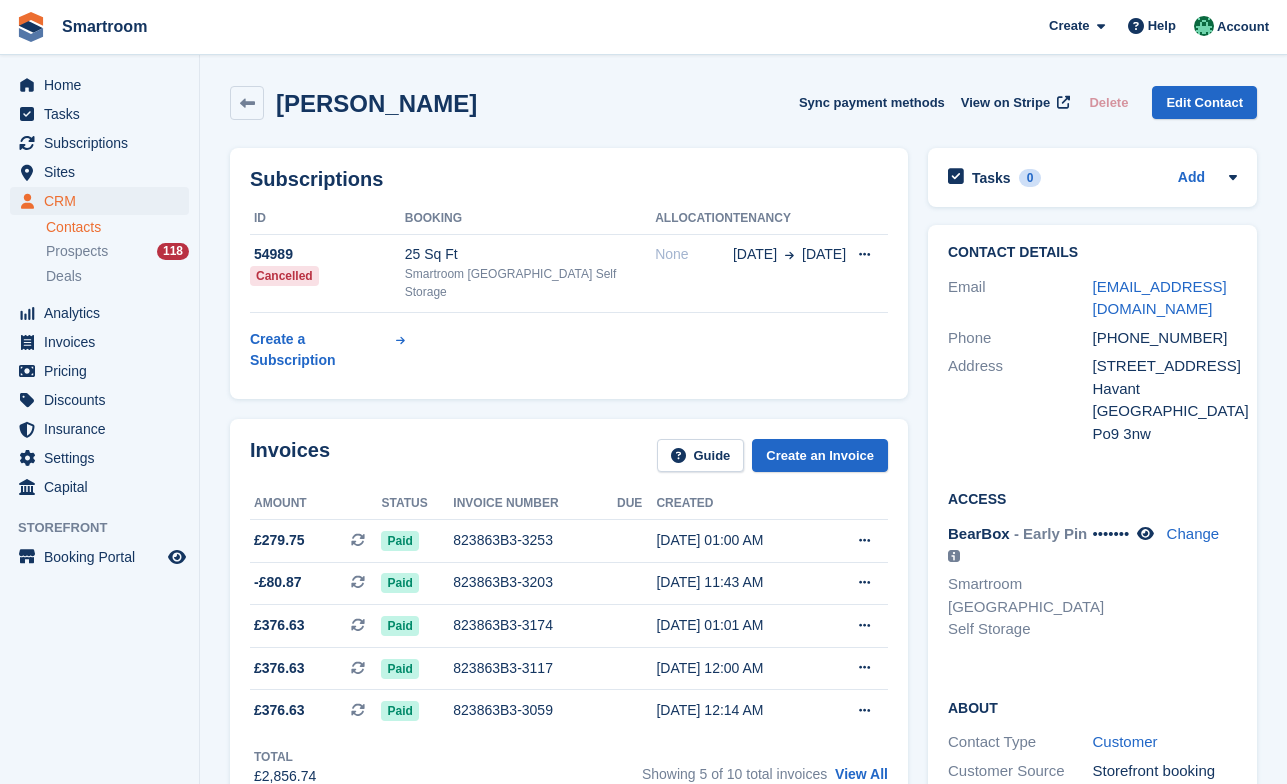 scroll, scrollTop: 39, scrollLeft: 0, axis: vertical 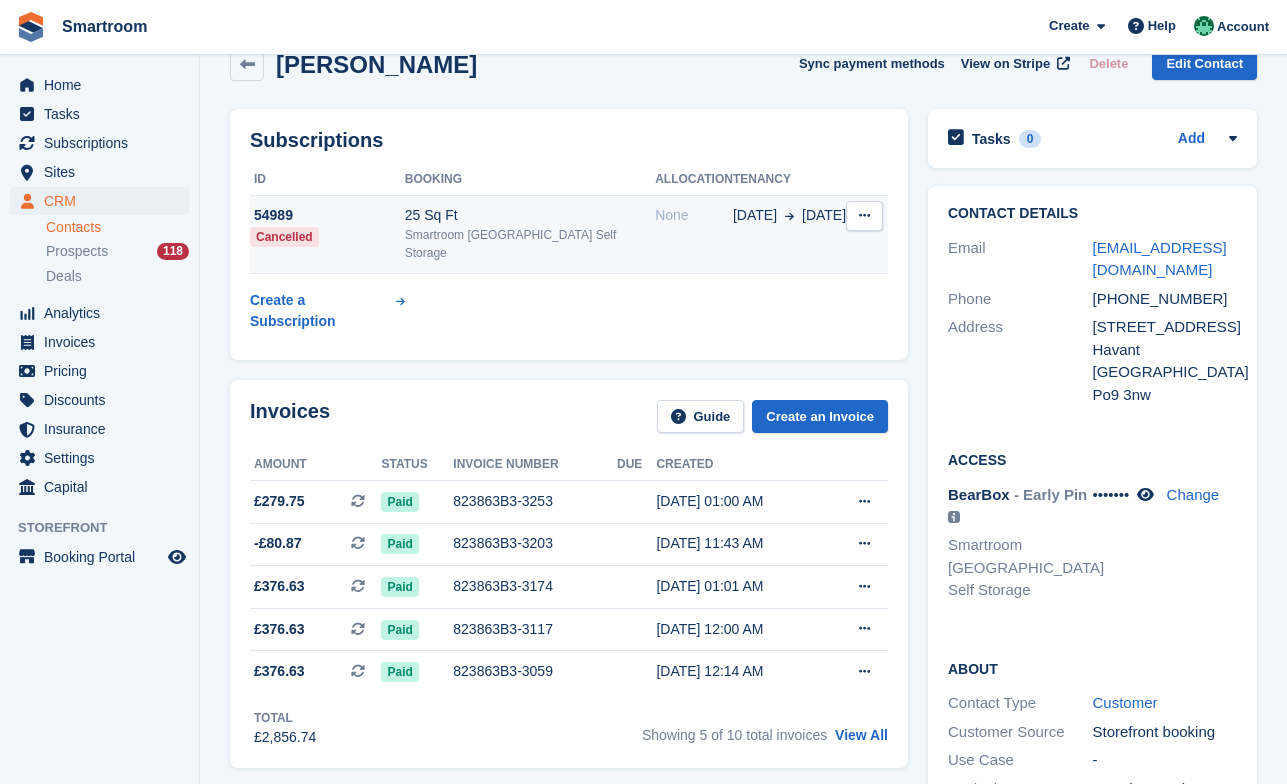 click on "25 Sq Ft" at bounding box center [530, 215] 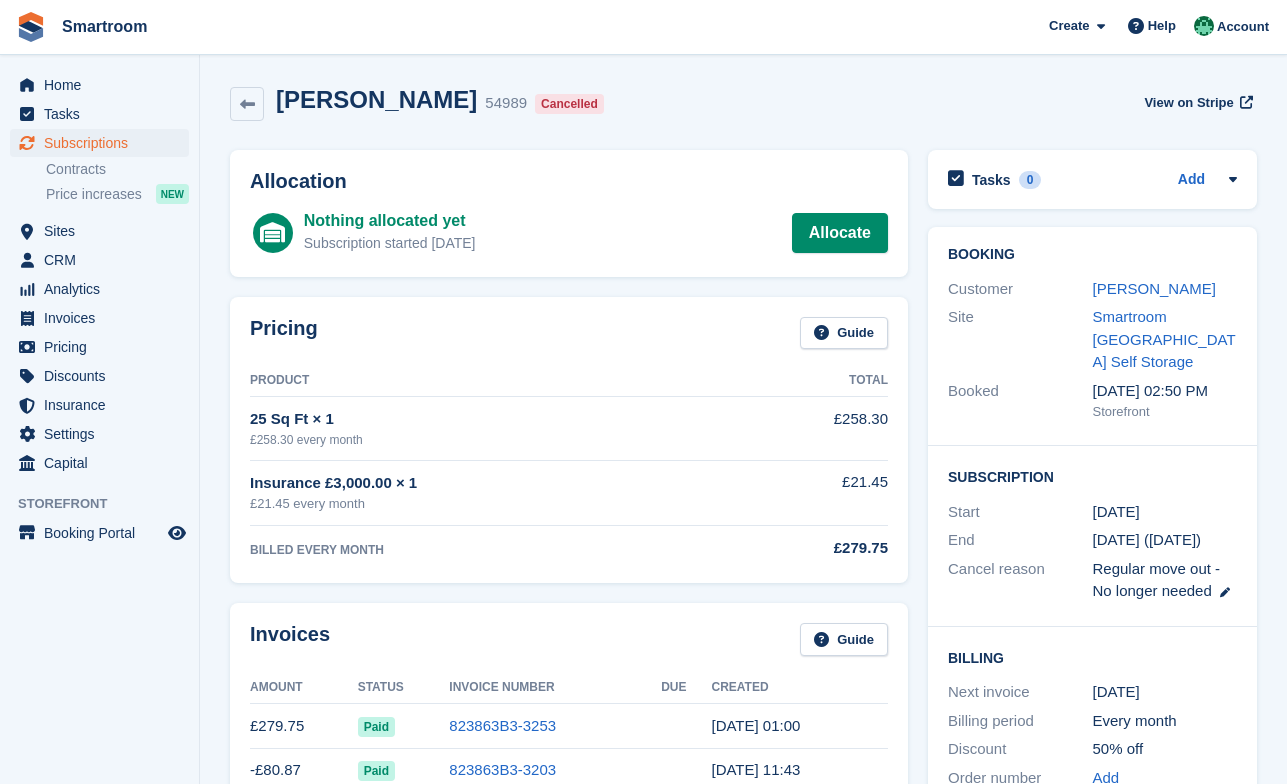 scroll, scrollTop: 0, scrollLeft: 0, axis: both 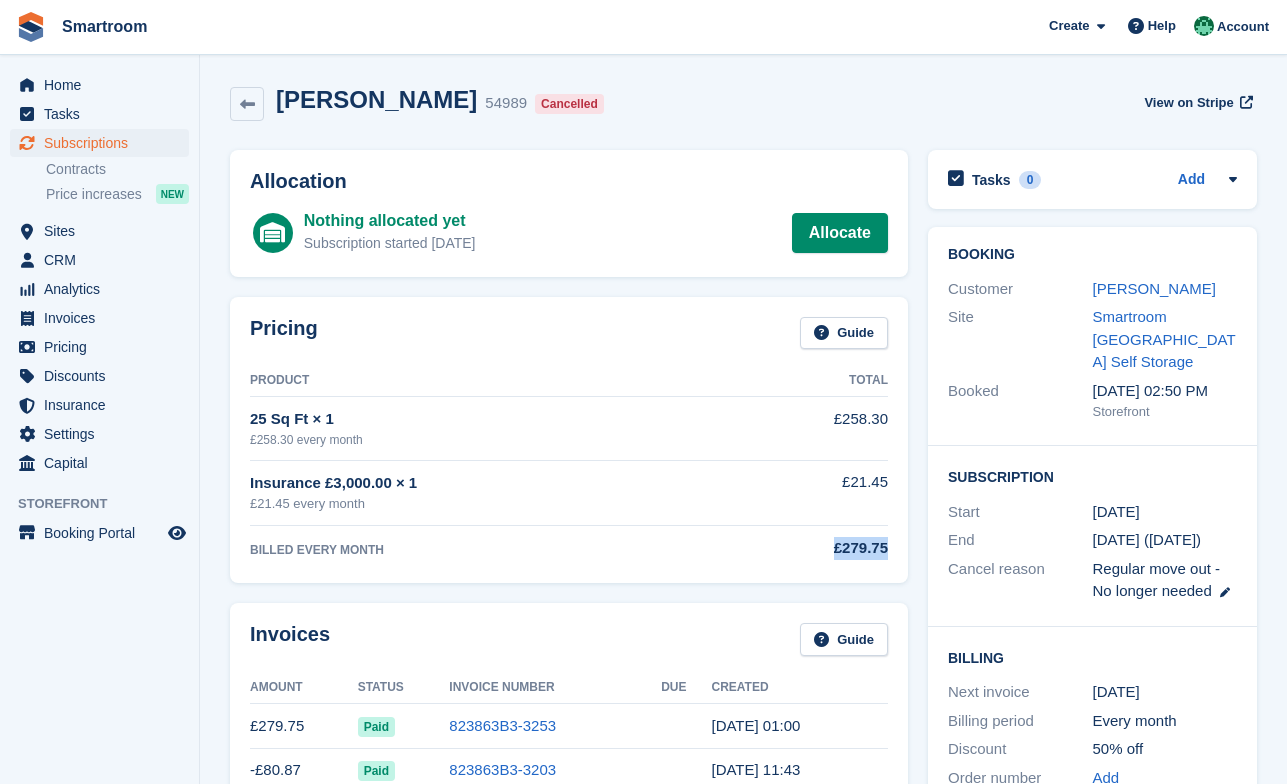 drag, startPoint x: 828, startPoint y: 548, endPoint x: 889, endPoint y: 548, distance: 61 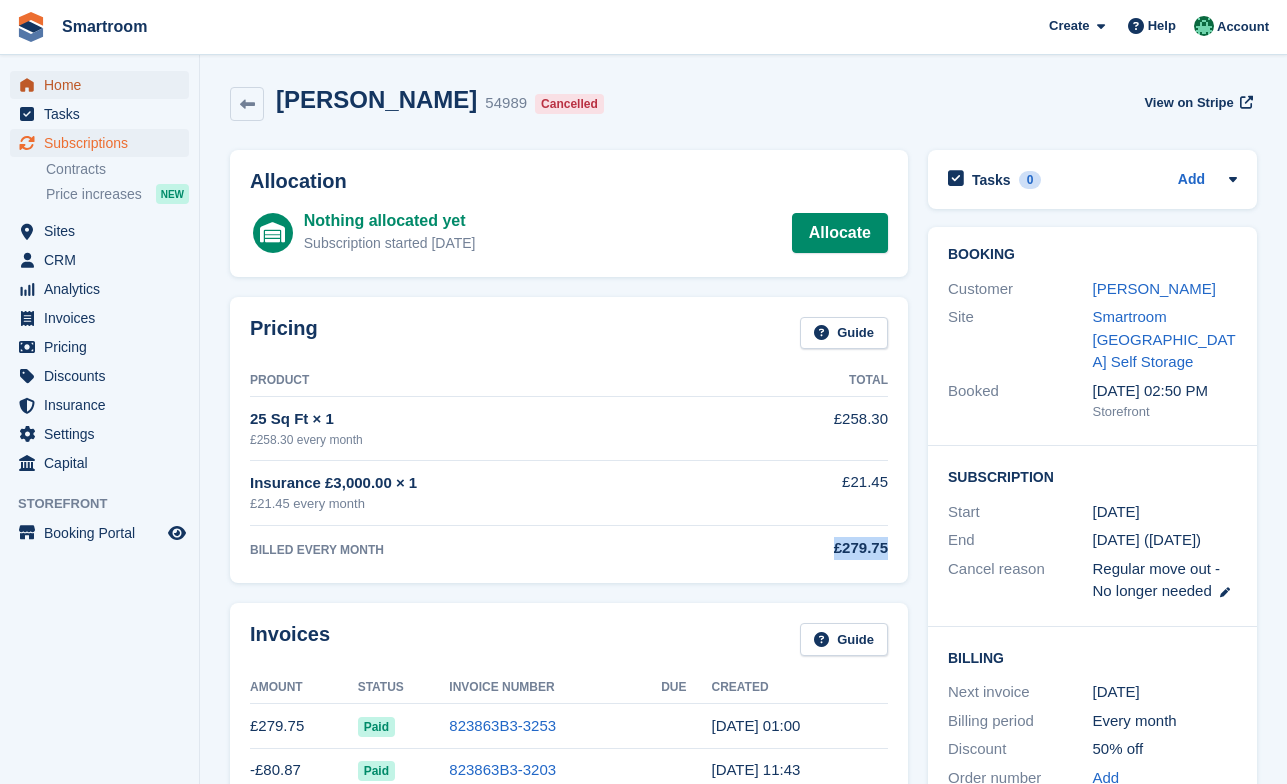 click on "Home" at bounding box center [104, 85] 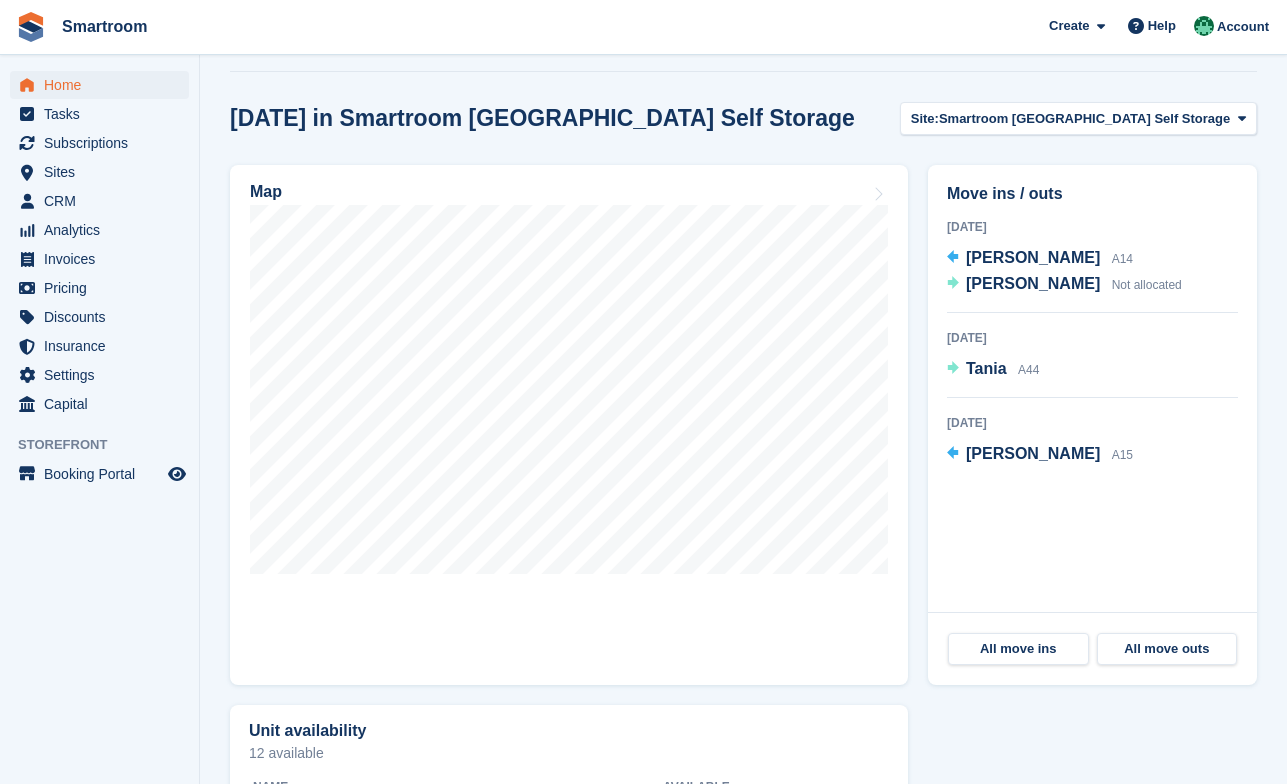 scroll, scrollTop: 588, scrollLeft: 0, axis: vertical 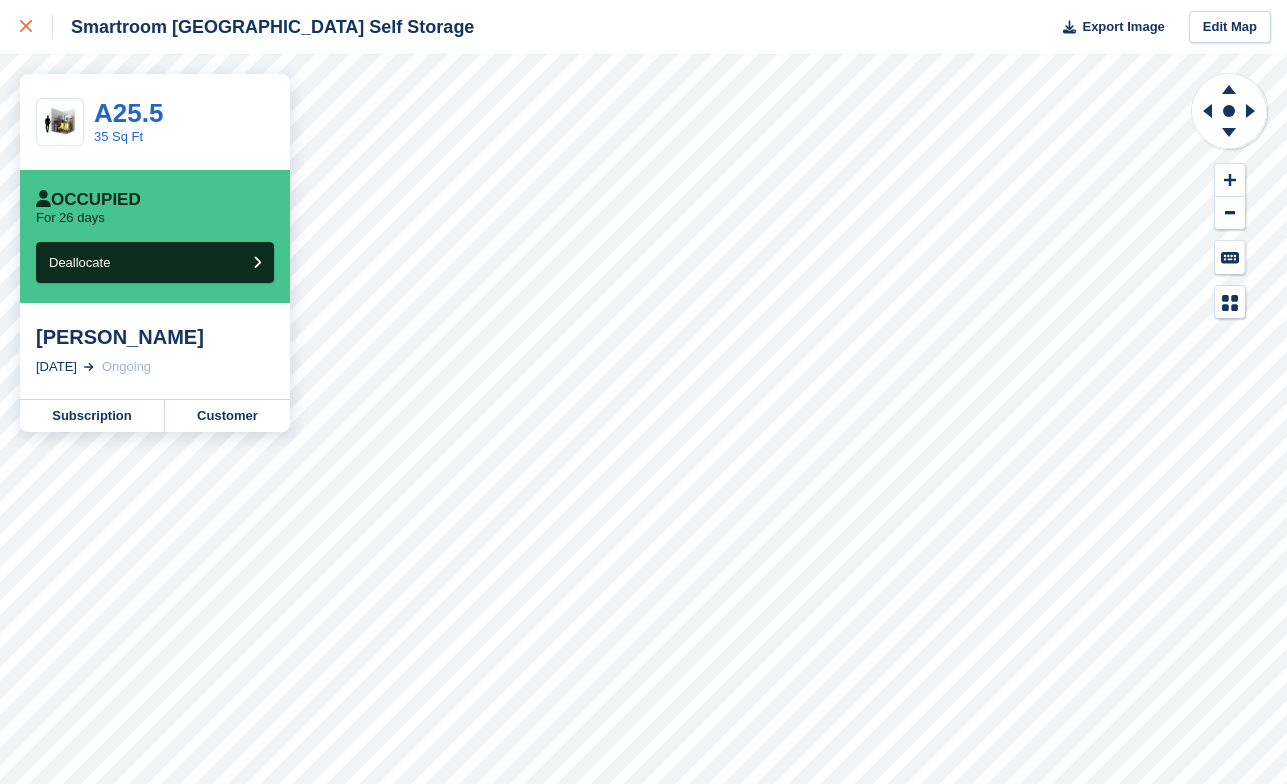 click 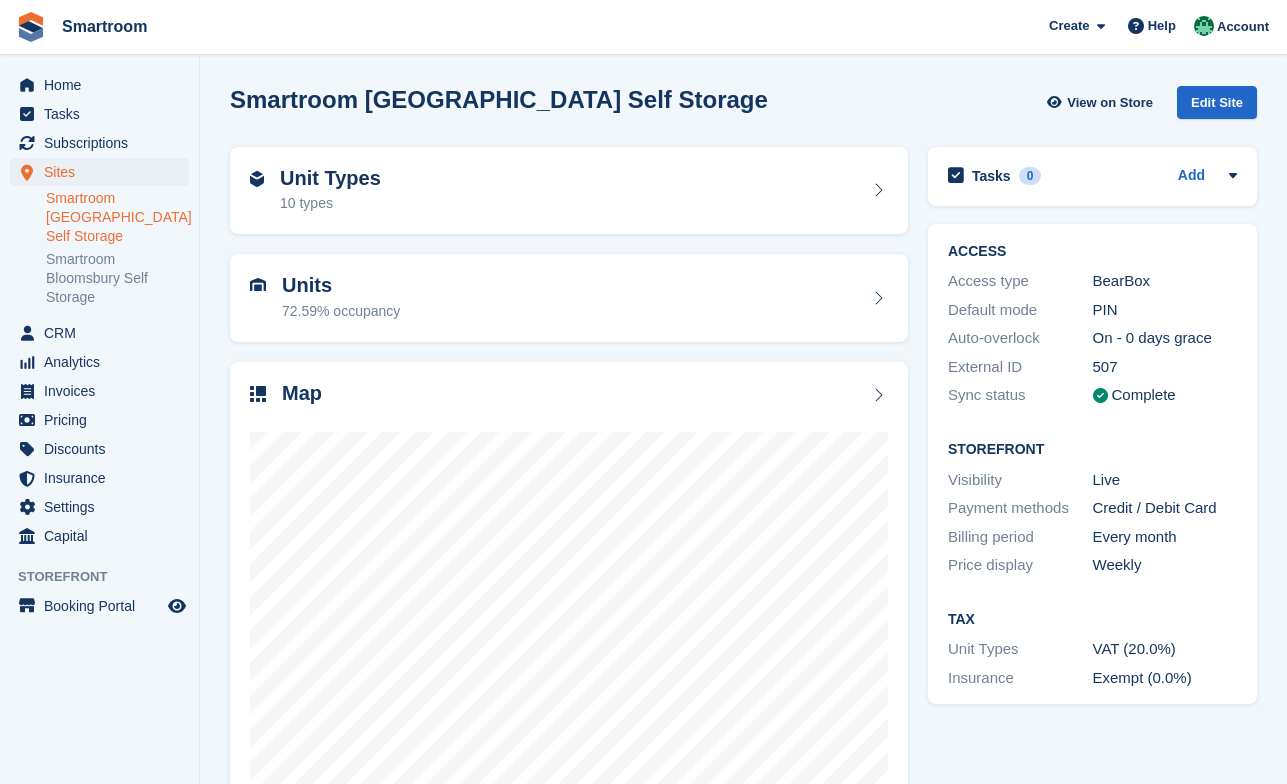 scroll, scrollTop: 69, scrollLeft: 0, axis: vertical 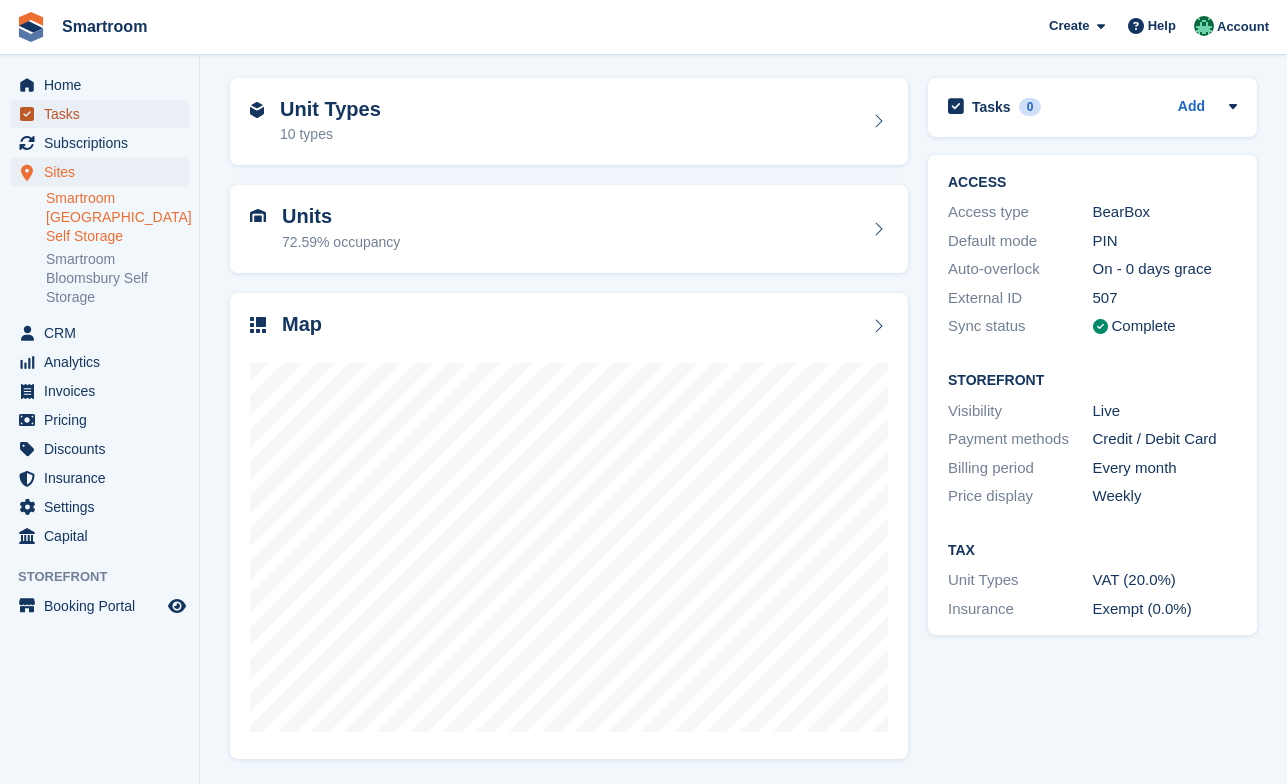 click on "Tasks" at bounding box center (104, 114) 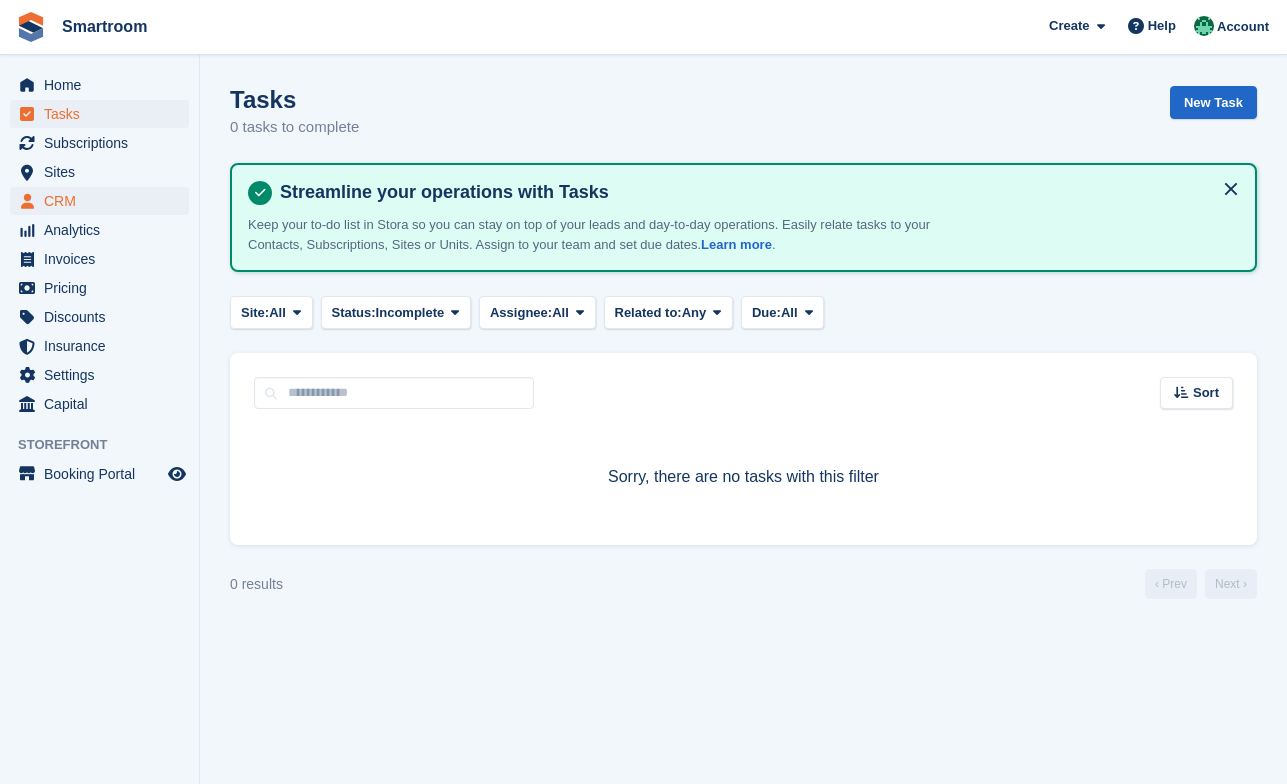 scroll, scrollTop: 0, scrollLeft: 0, axis: both 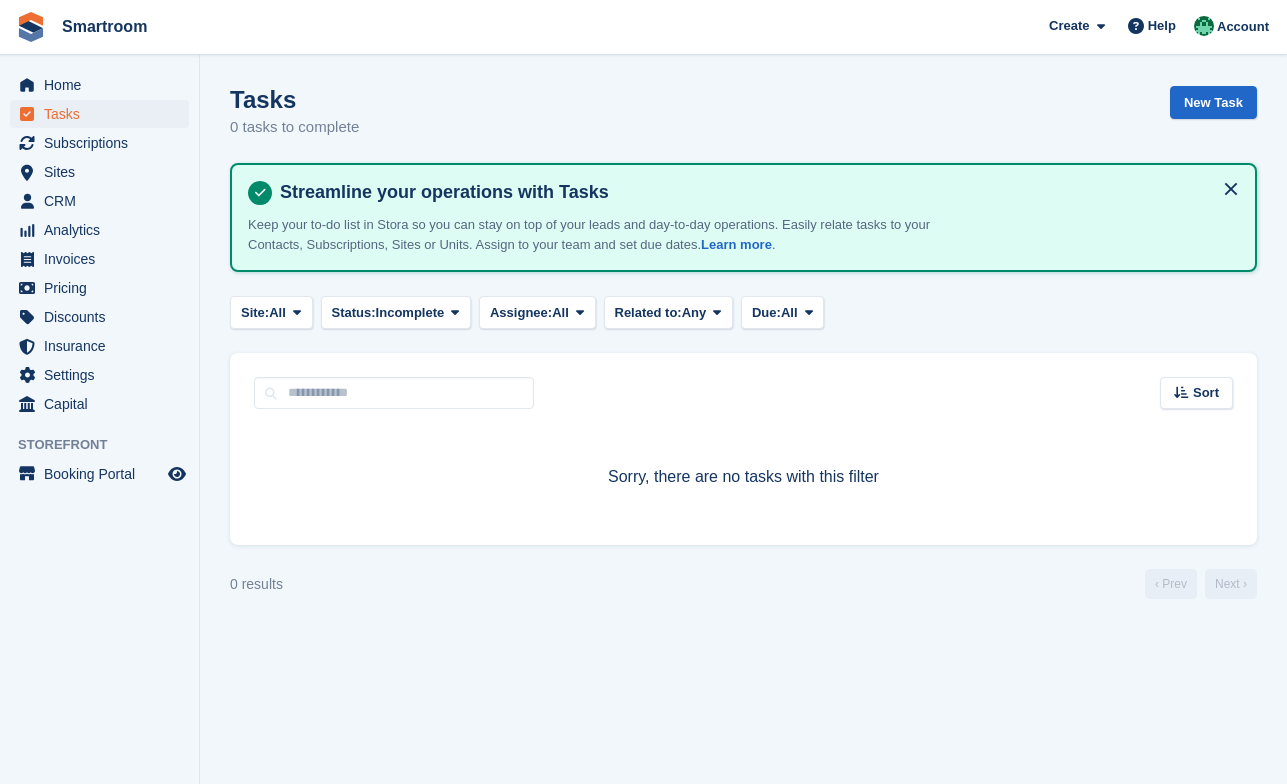 click on "Subscriptions
Subscriptions" at bounding box center (99, 143) 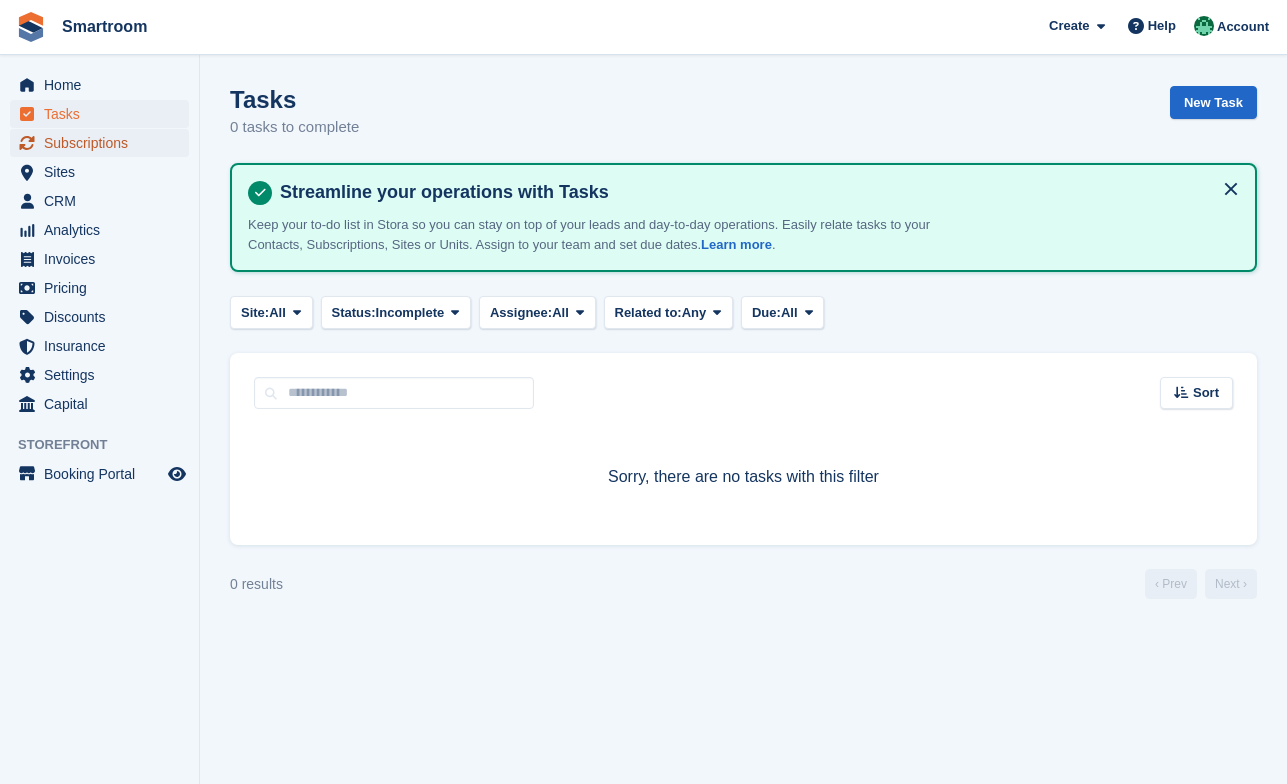 click on "Subscriptions" at bounding box center [104, 143] 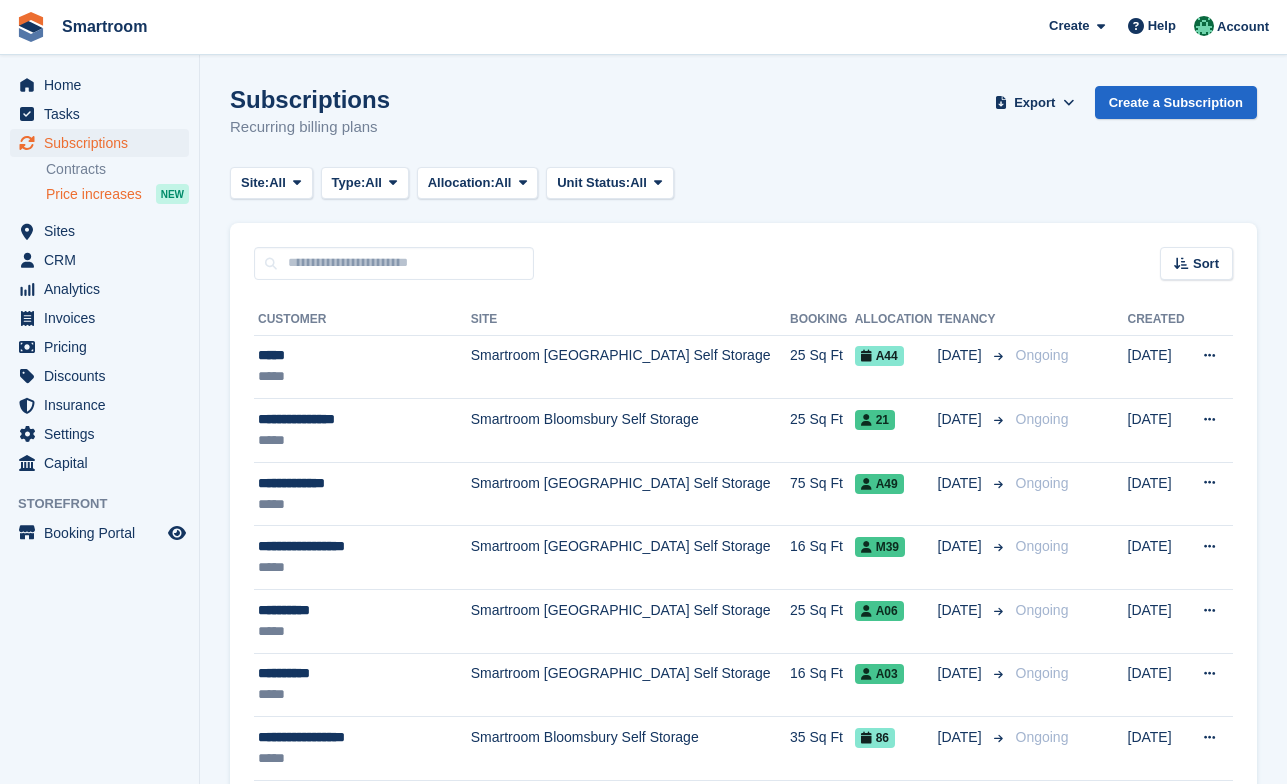 click on "Price increases" at bounding box center [94, 194] 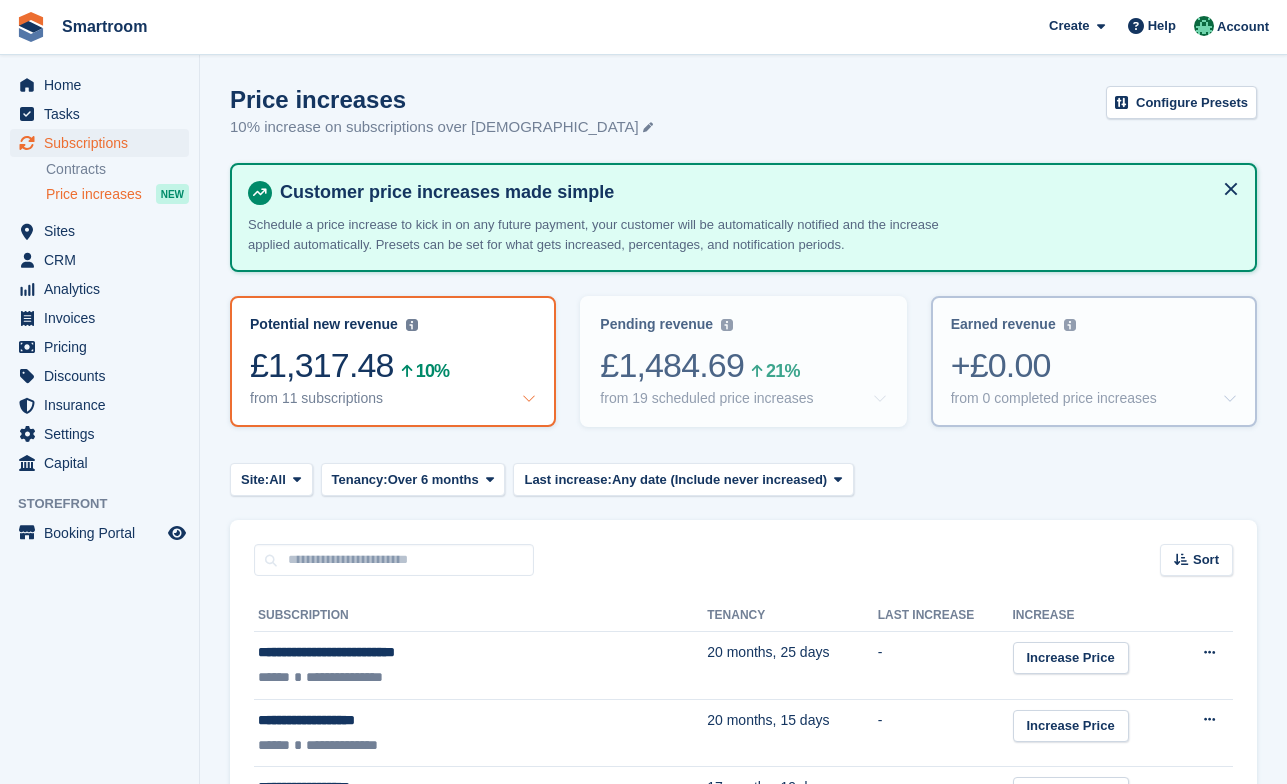 click on "+£0.00
from 0 completed price increases" at bounding box center (1094, 376) 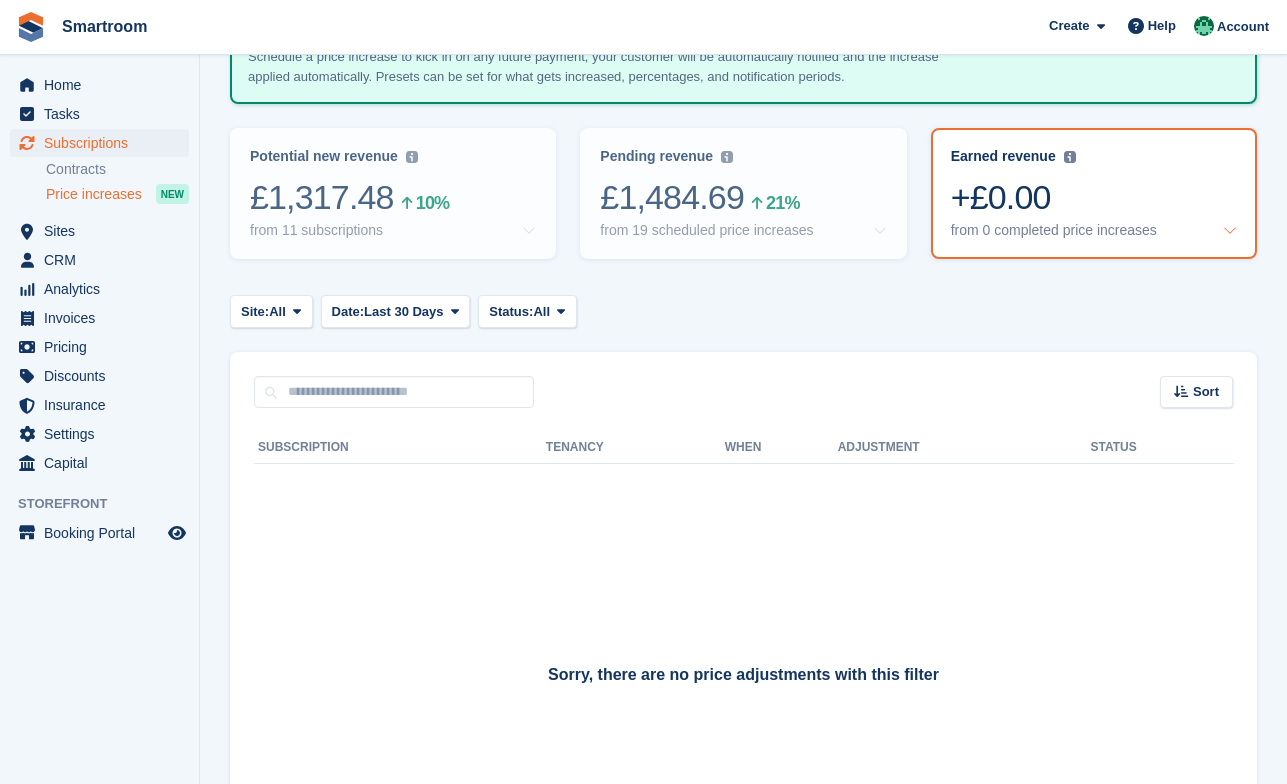 scroll, scrollTop: 211, scrollLeft: 0, axis: vertical 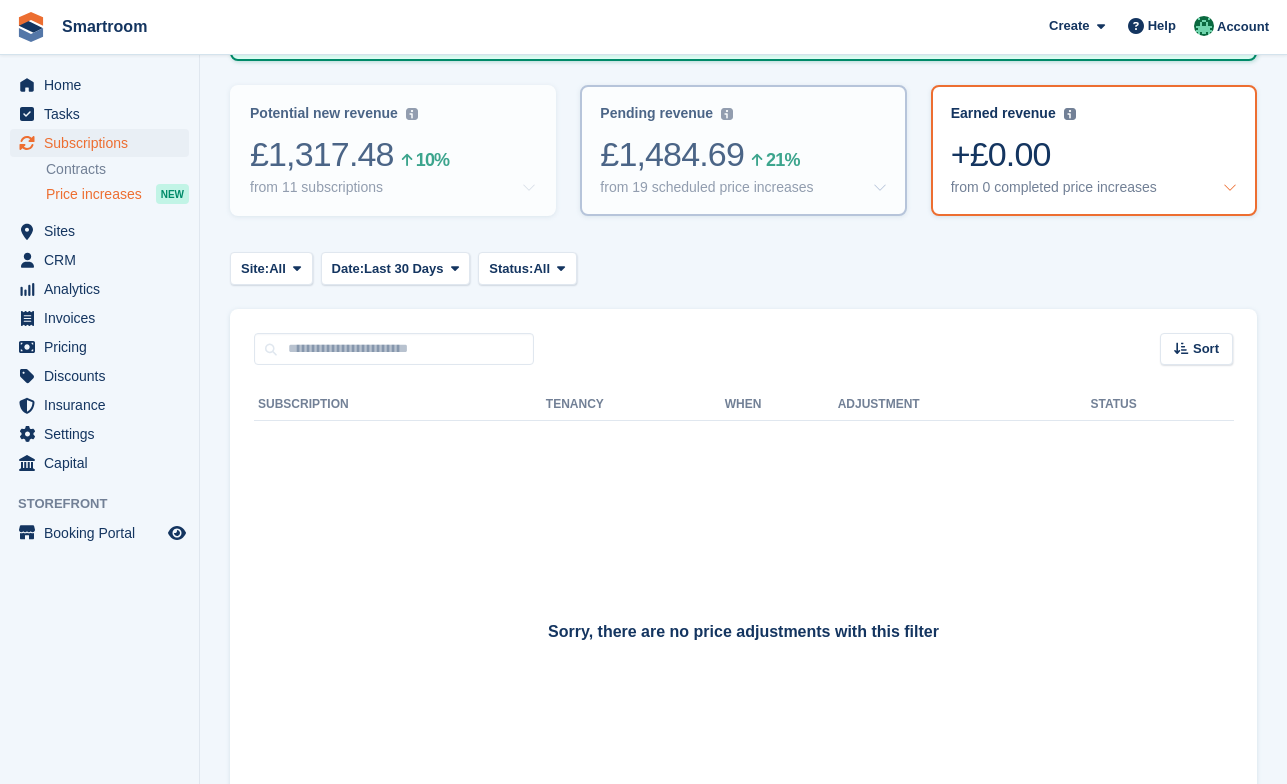 click on "21%" at bounding box center [782, 160] 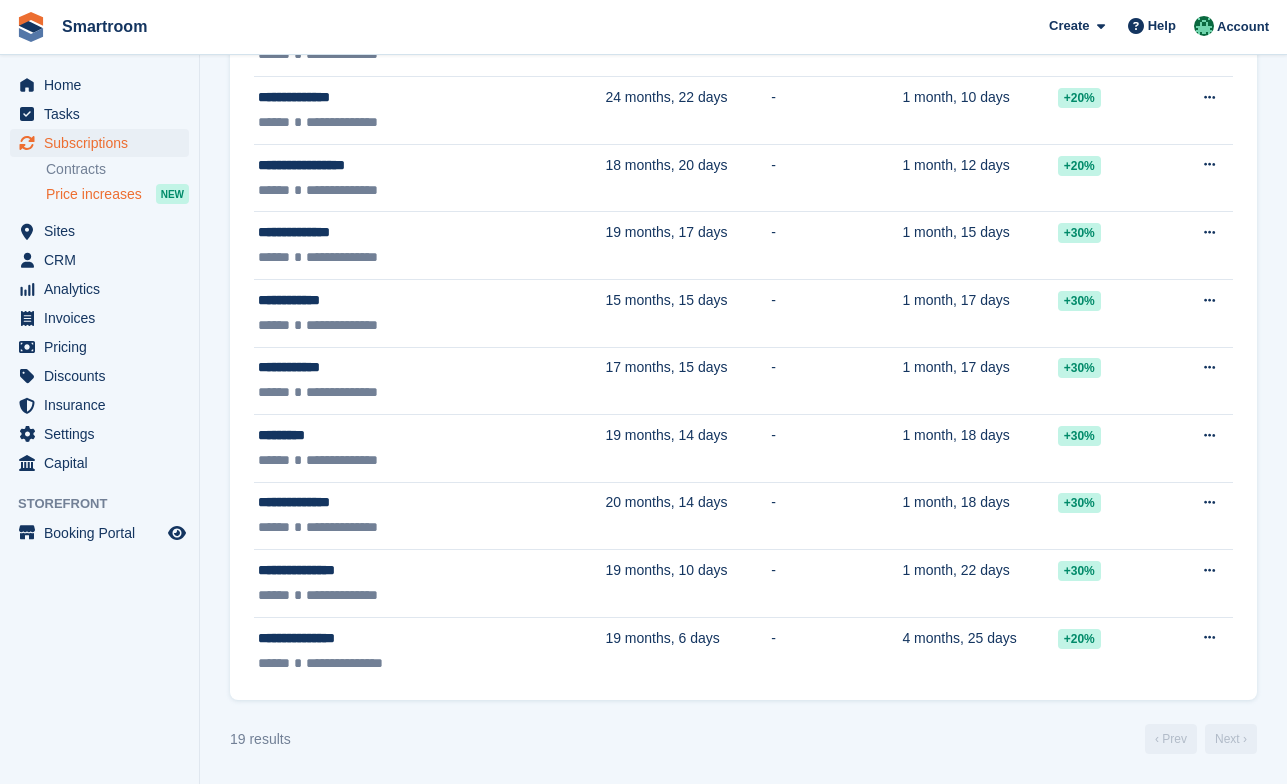scroll, scrollTop: 1049, scrollLeft: 0, axis: vertical 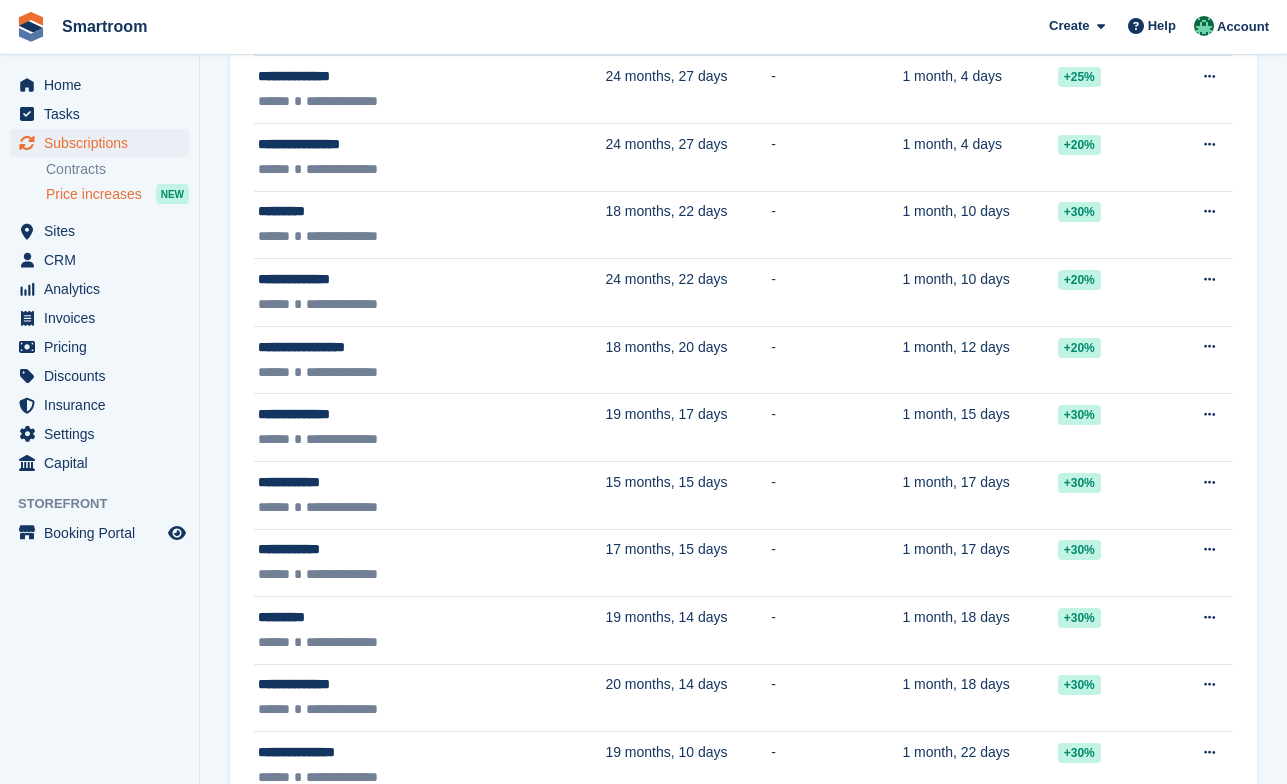 click on "CRM
CRM" at bounding box center (99, 260) 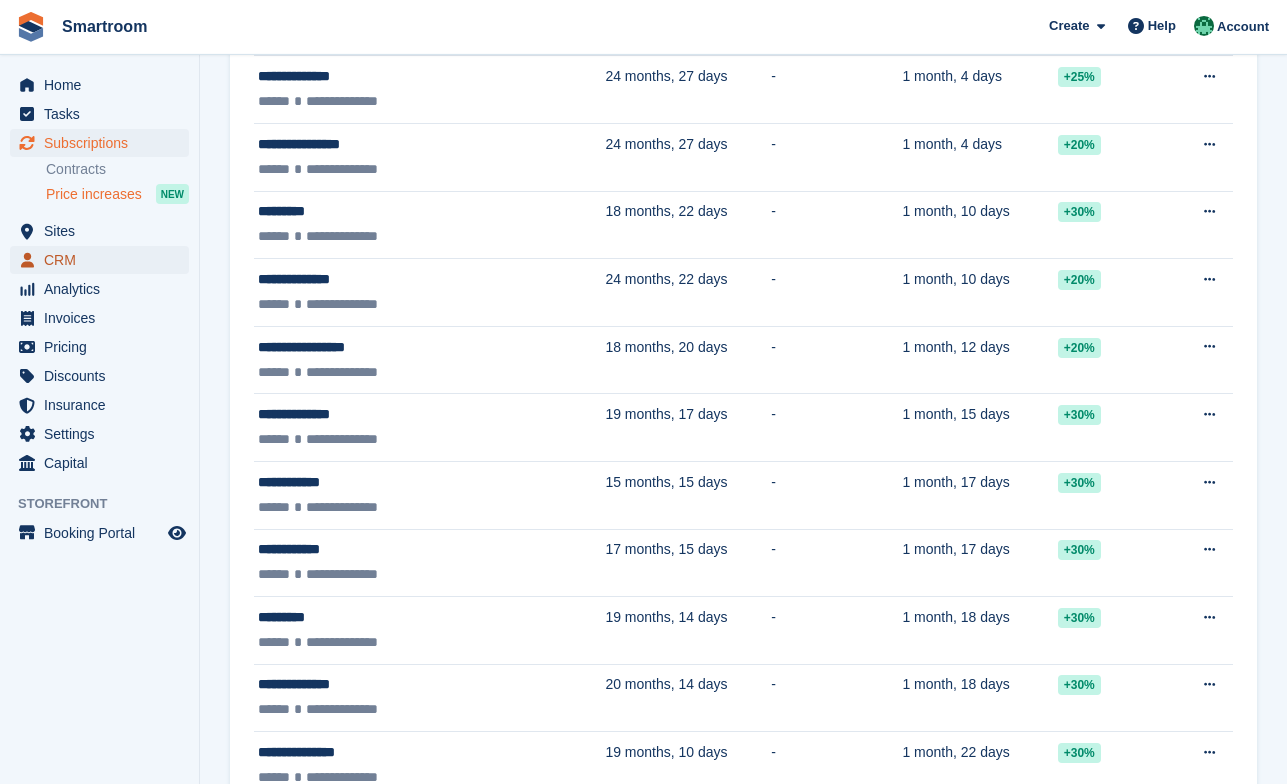 click on "CRM" at bounding box center [104, 260] 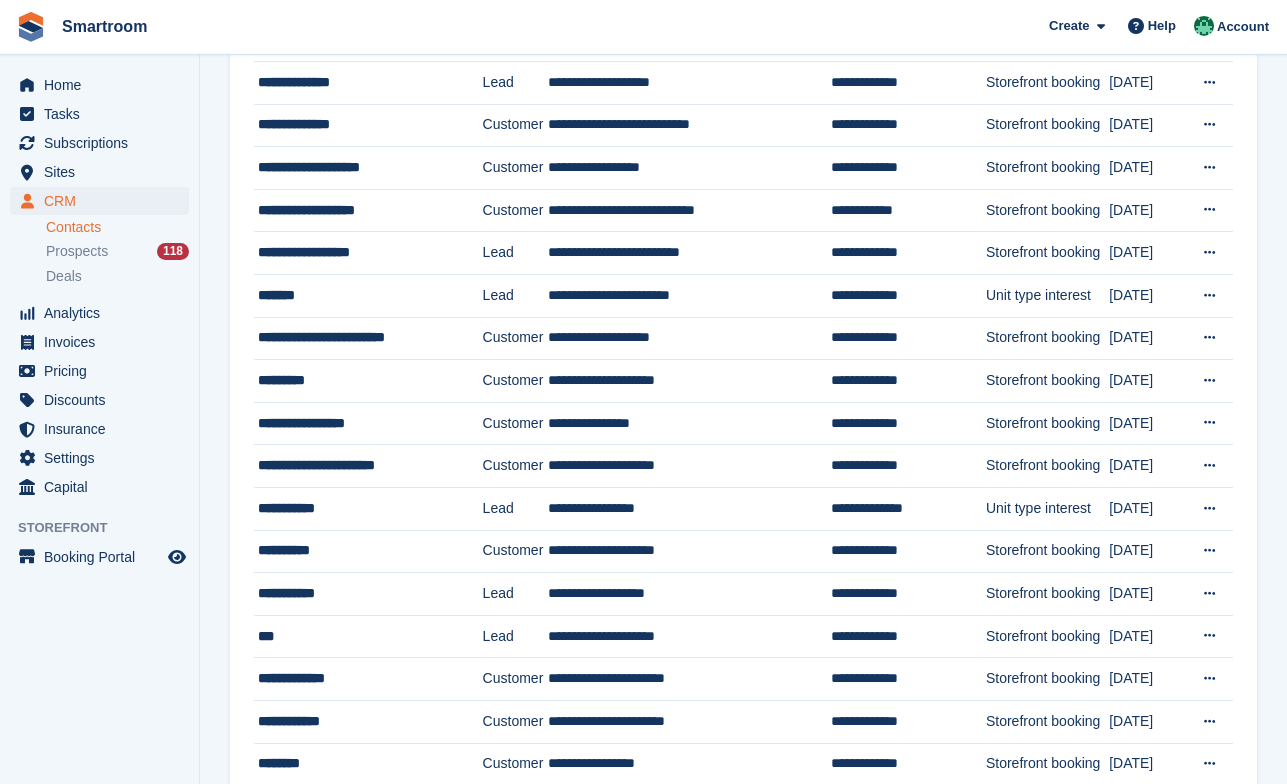 scroll, scrollTop: 0, scrollLeft: 0, axis: both 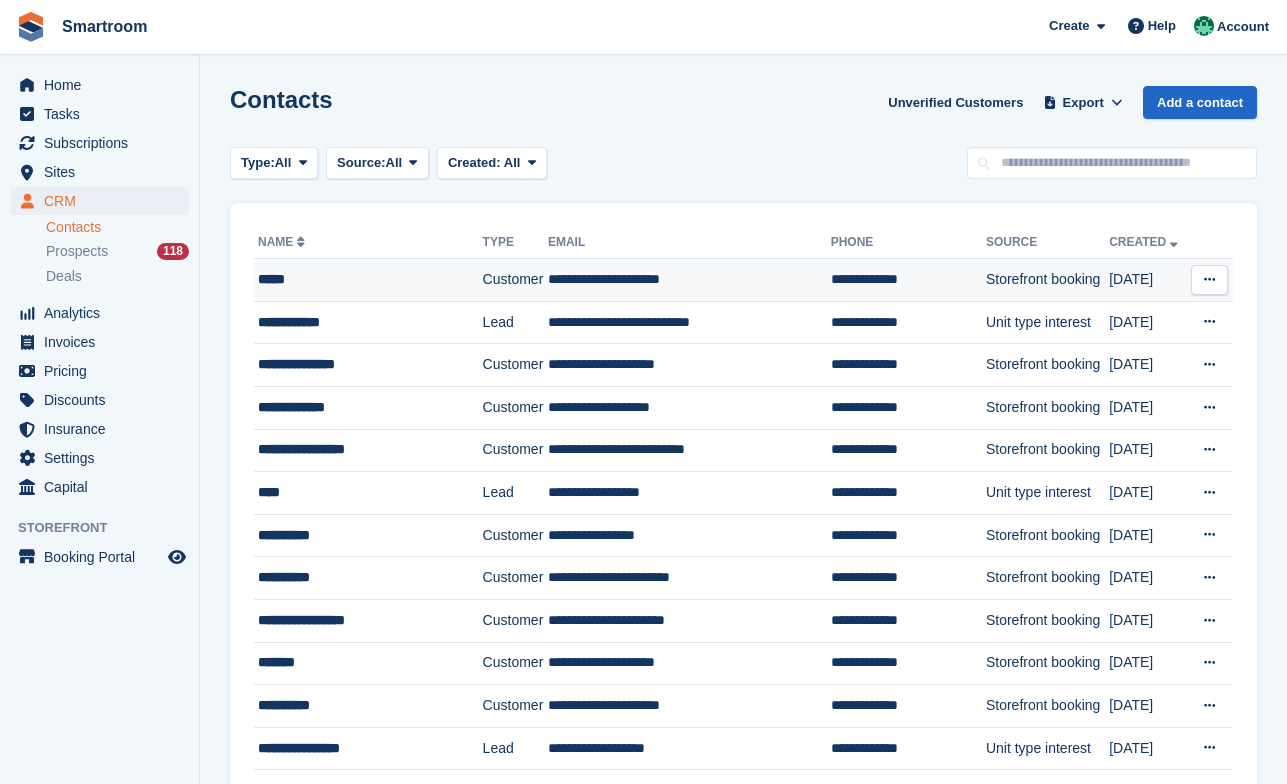 click on "**********" at bounding box center [908, 280] 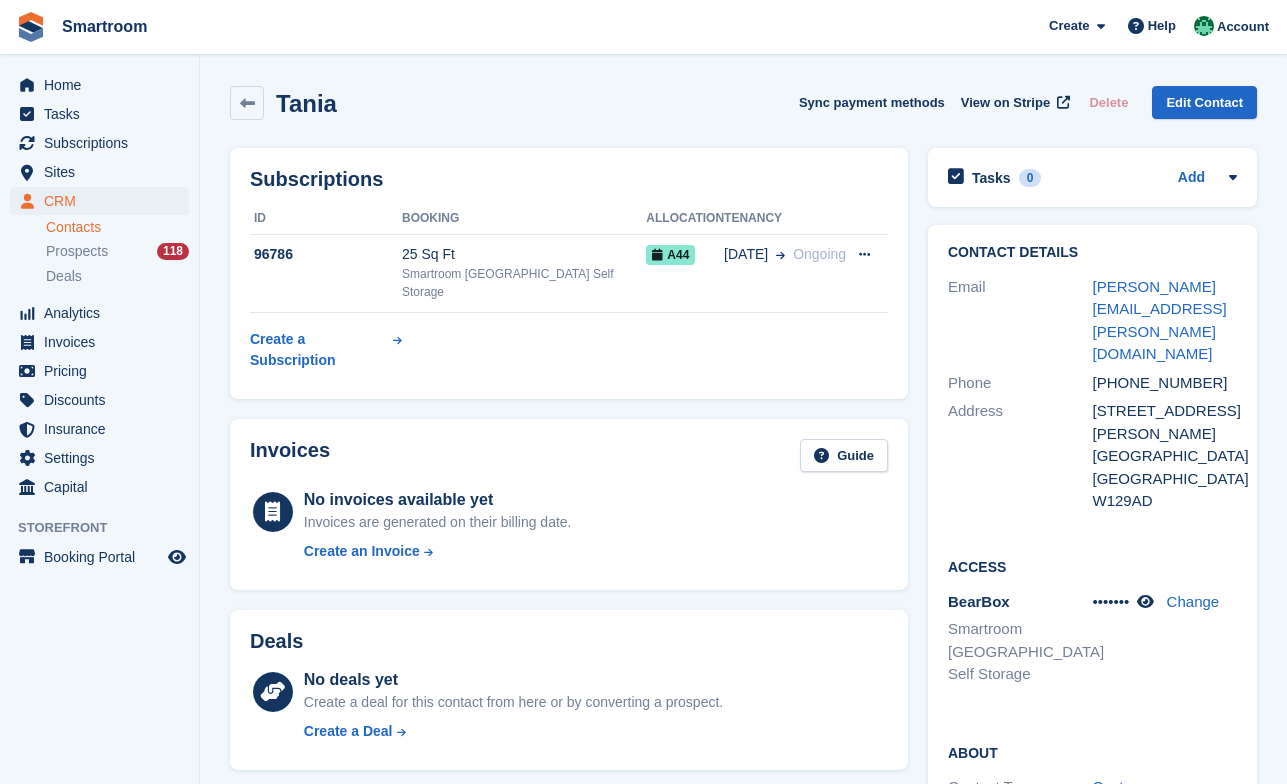 scroll, scrollTop: 0, scrollLeft: 0, axis: both 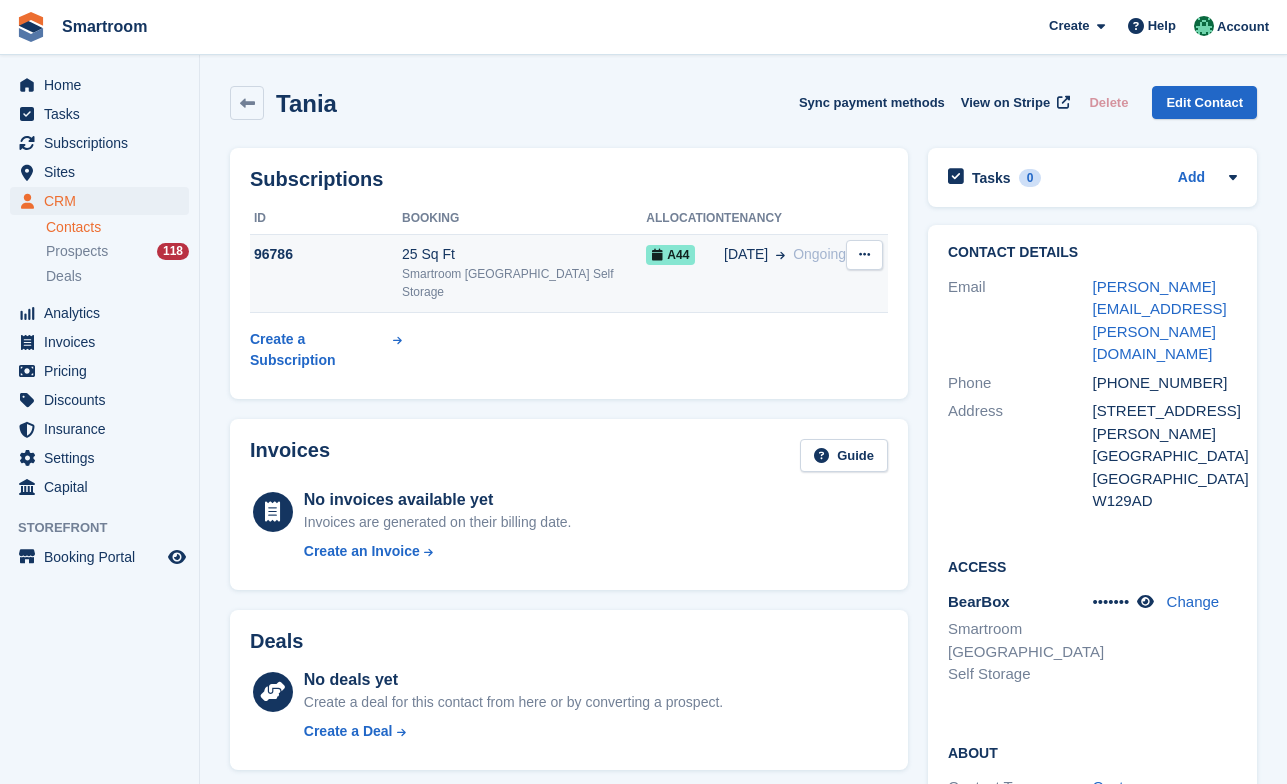 click on "Smartroom [GEOGRAPHIC_DATA] Self Storage" at bounding box center (524, 283) 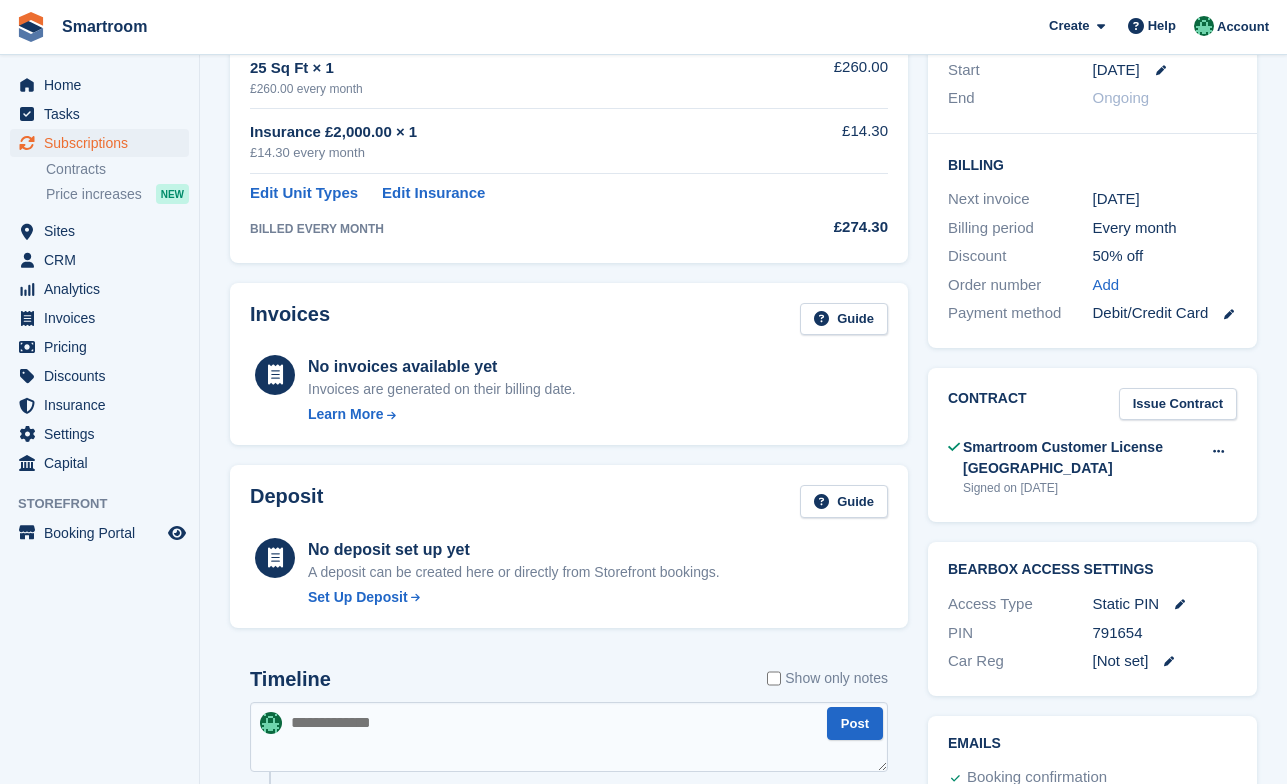 scroll, scrollTop: 0, scrollLeft: 0, axis: both 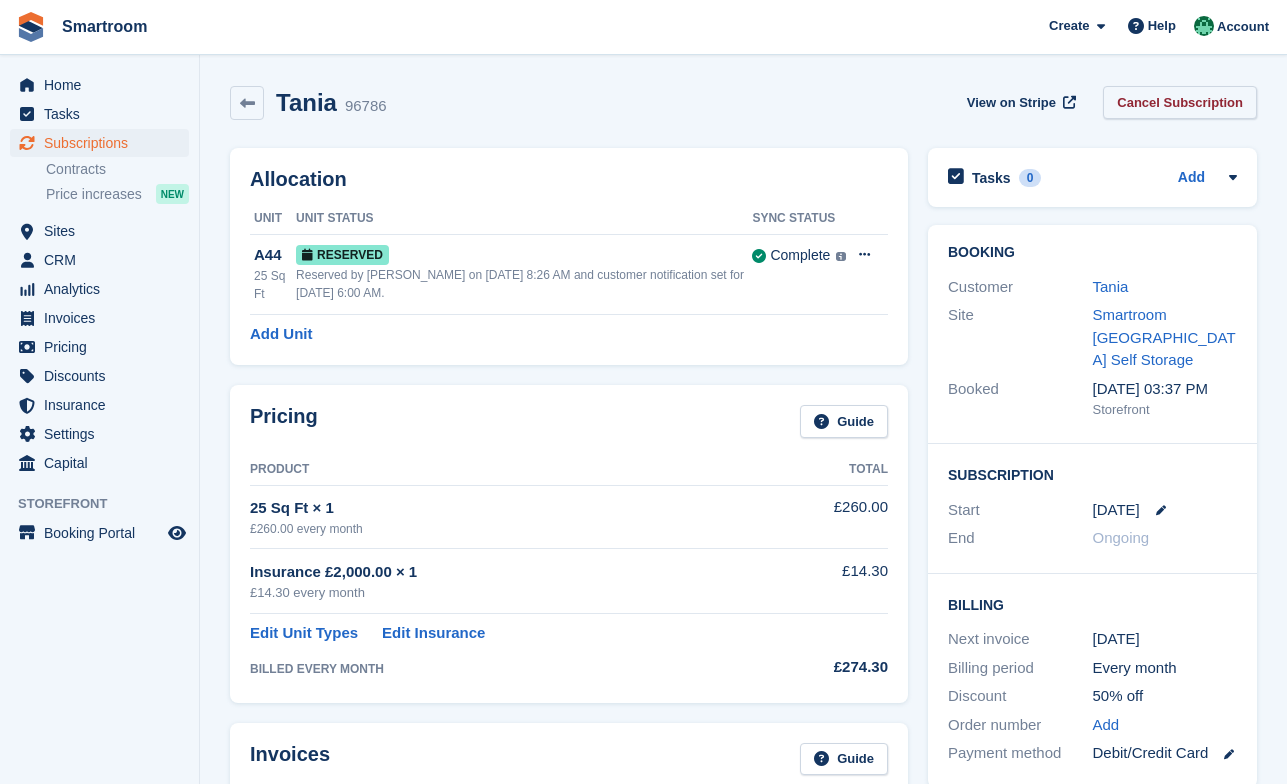 click on "Cancel Subscription" at bounding box center (1180, 102) 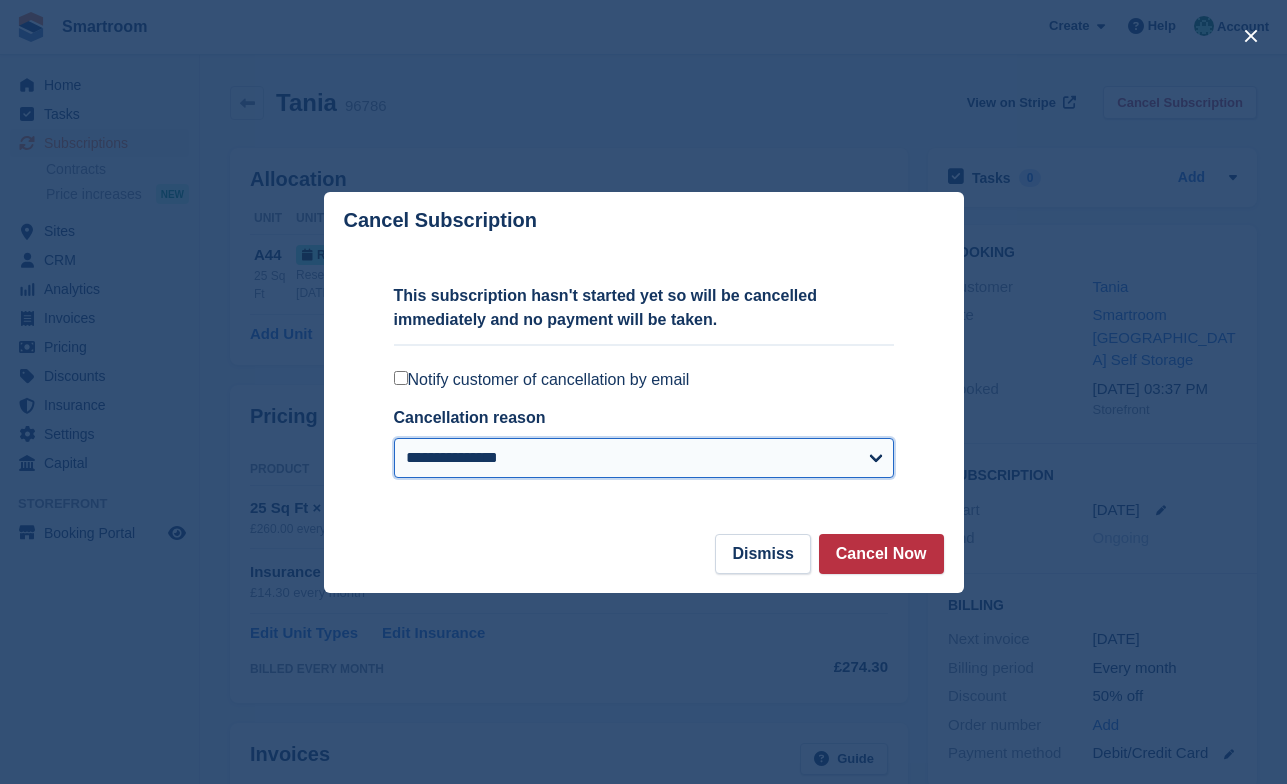 click on "**********" at bounding box center (644, 458) 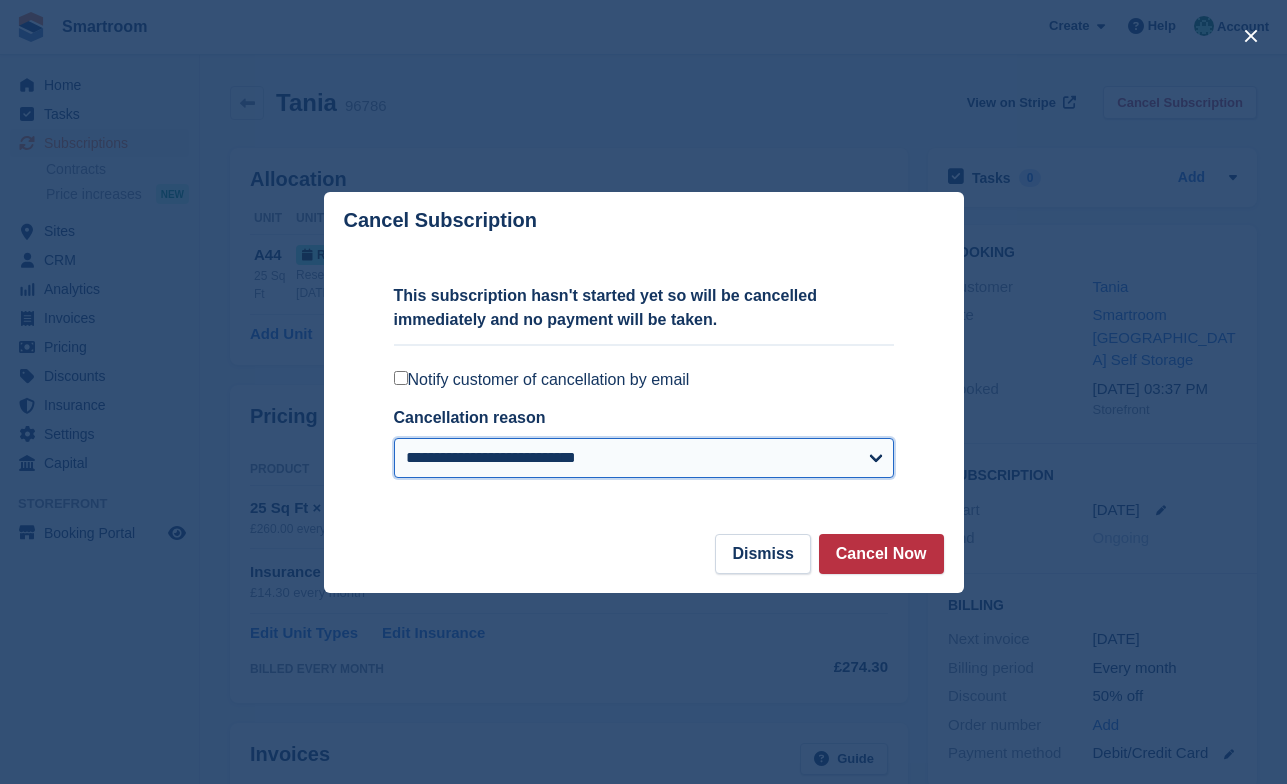 click on "**********" at bounding box center [0, 0] 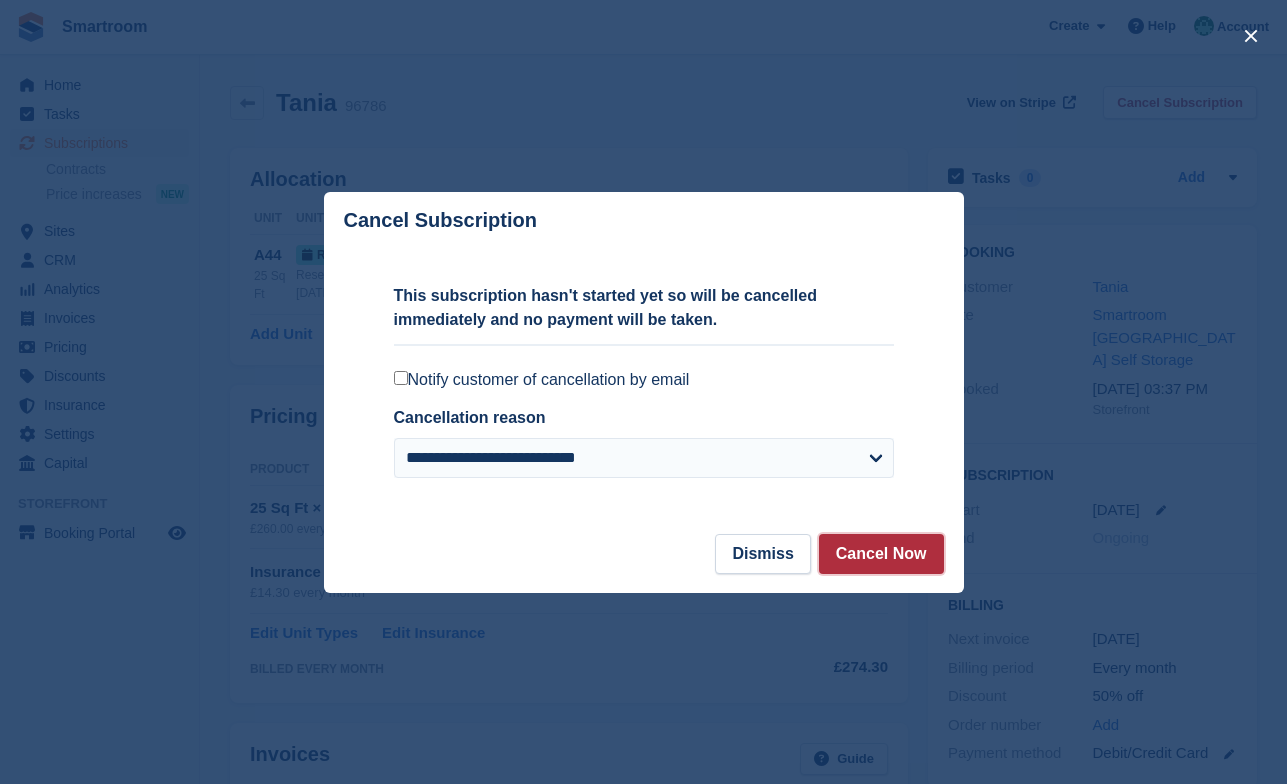 click on "Cancel Now" at bounding box center [881, 554] 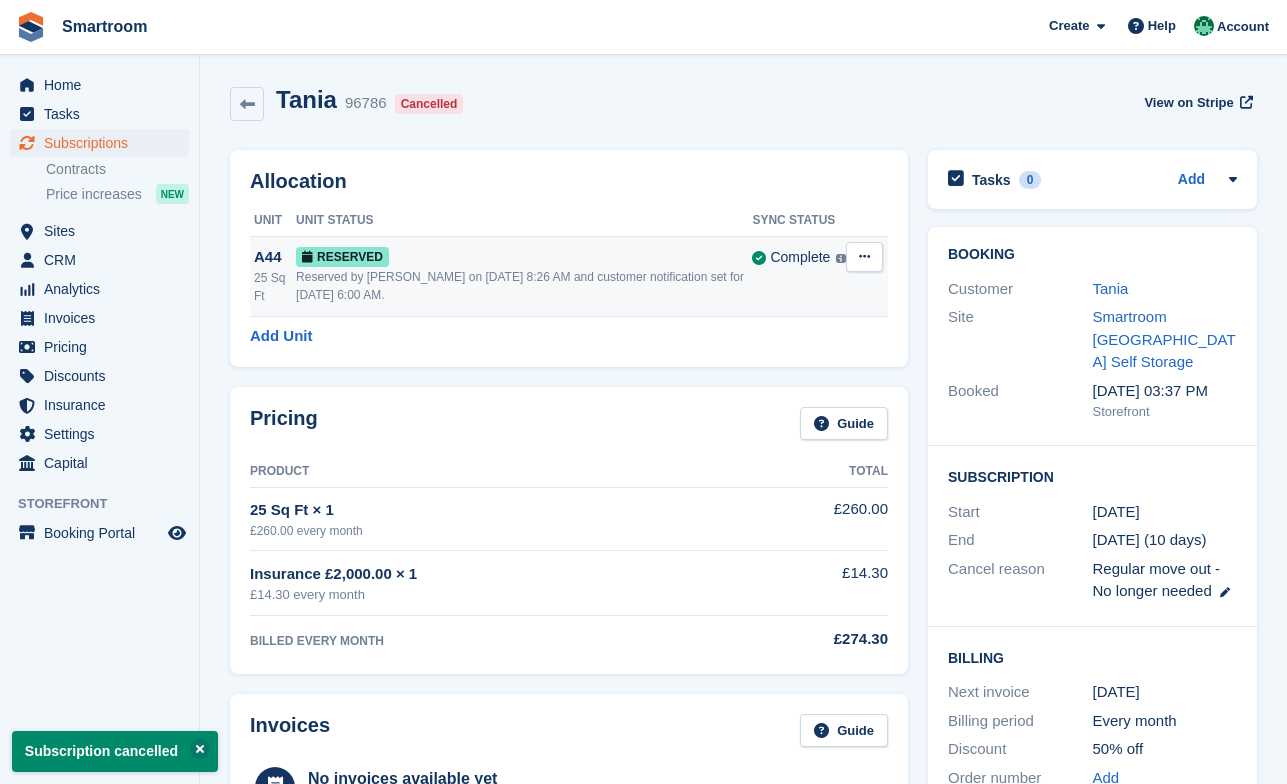 click at bounding box center [864, 256] 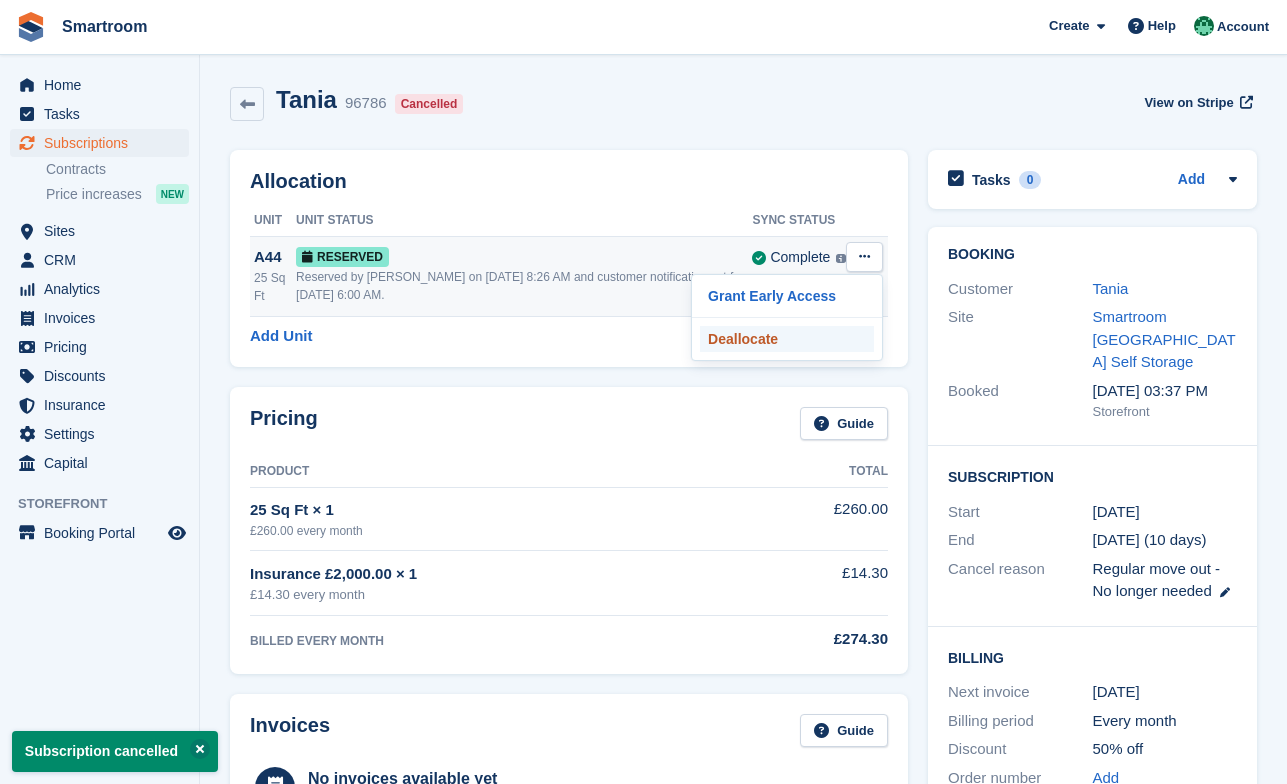 click on "Deallocate" at bounding box center (787, 339) 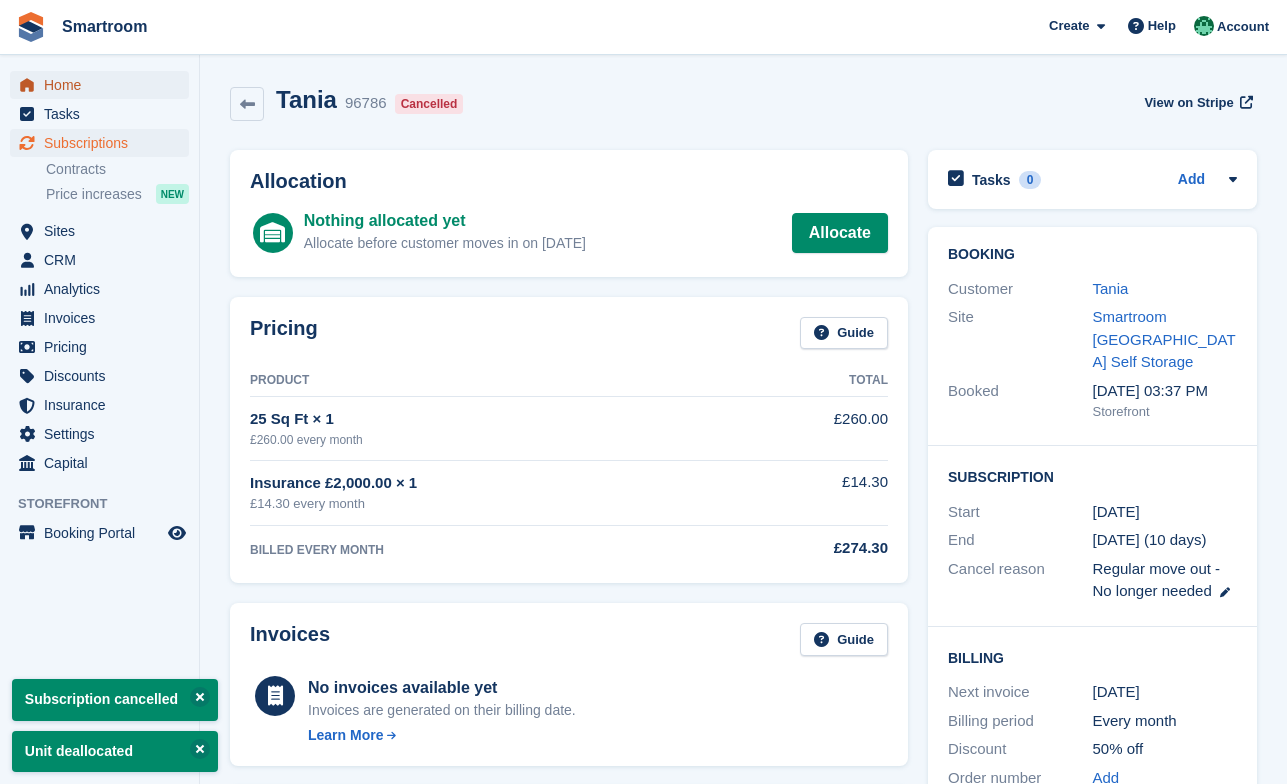 click on "Home" at bounding box center (104, 85) 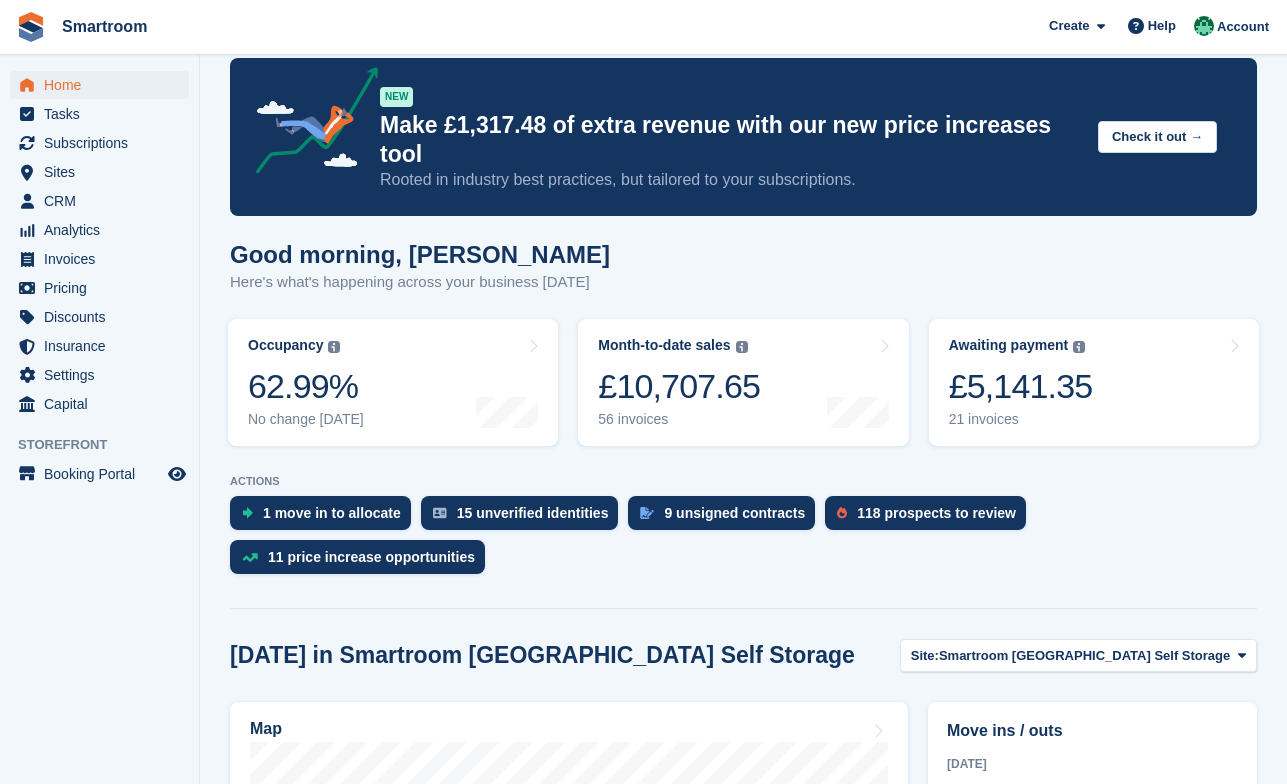 scroll, scrollTop: 0, scrollLeft: 0, axis: both 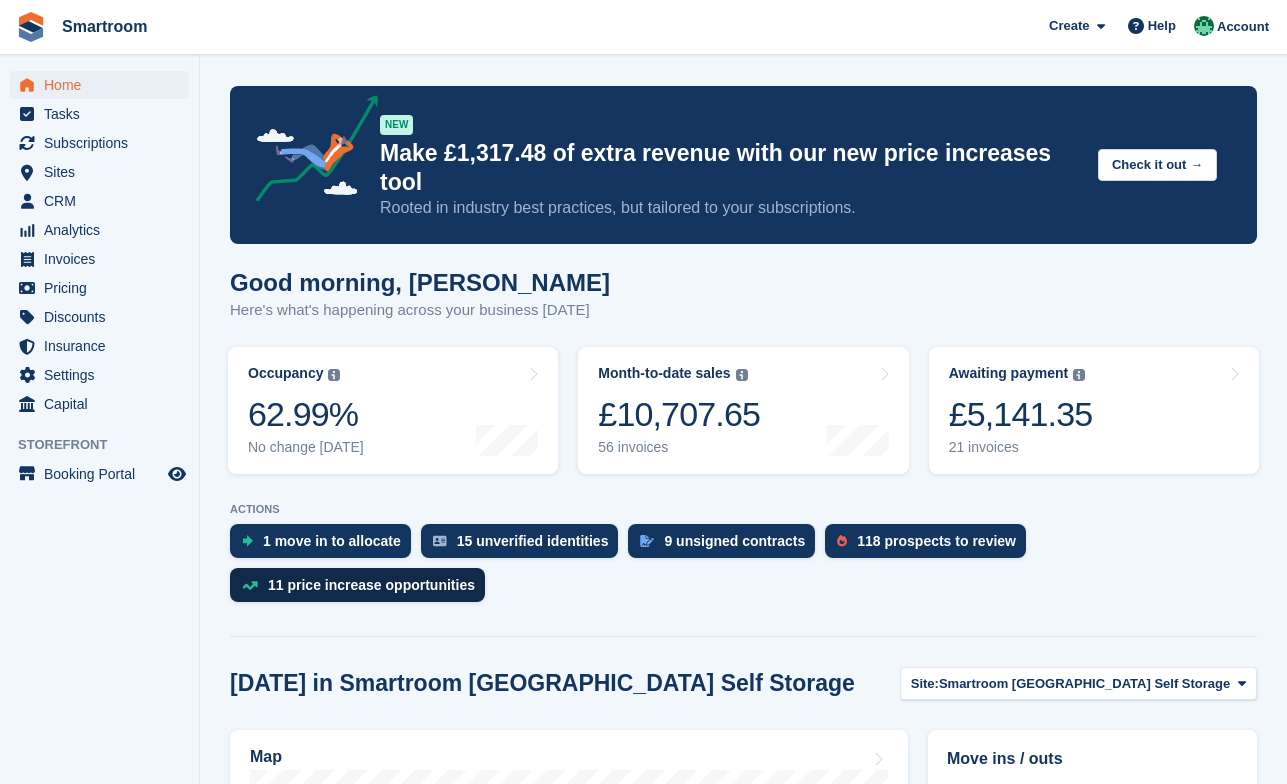 click on "11
price increase opportunities" at bounding box center [357, 585] 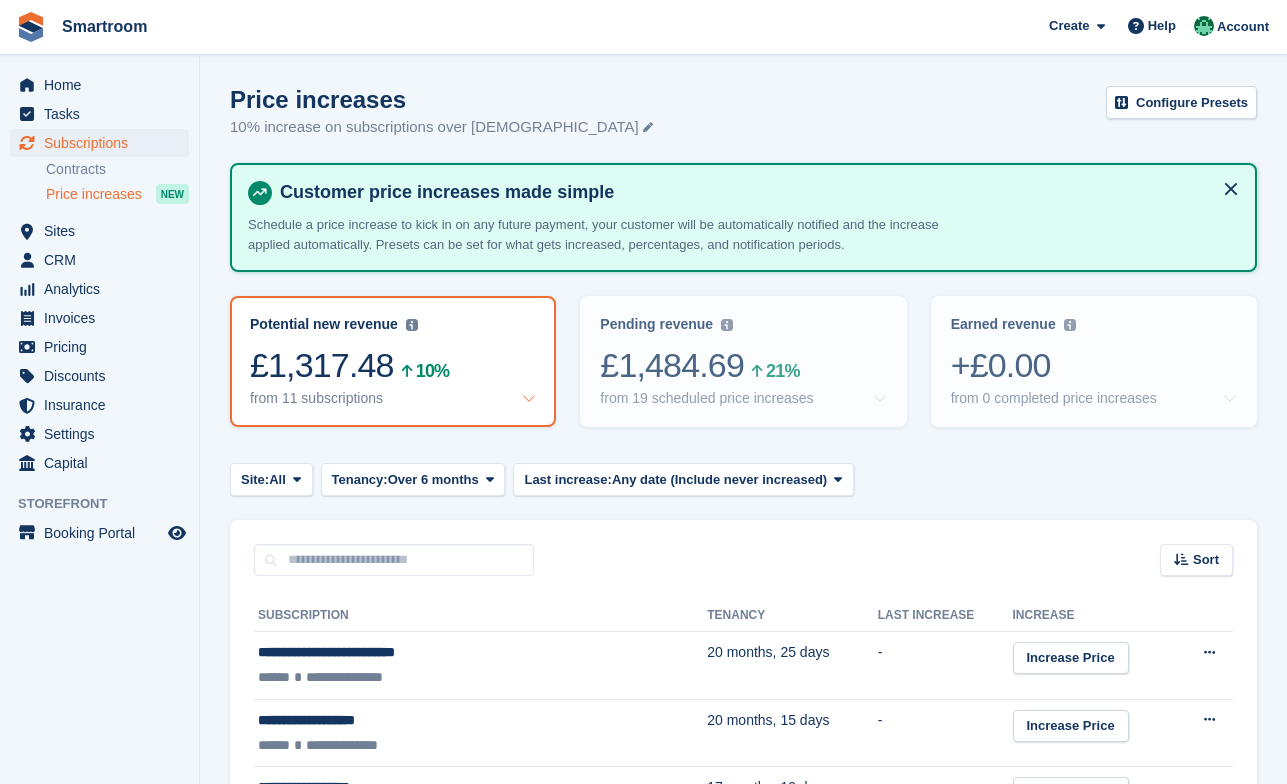 scroll, scrollTop: 0, scrollLeft: 0, axis: both 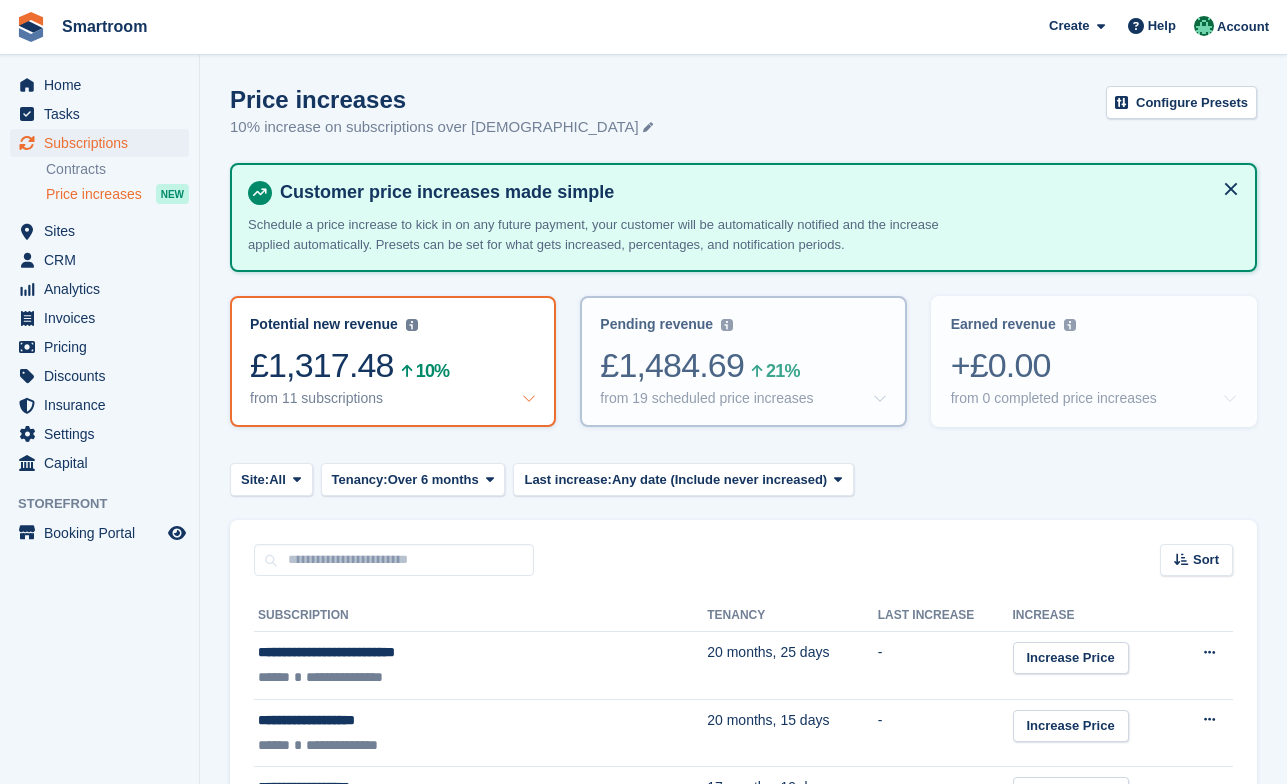 click on "£1,484.69
21%" at bounding box center (743, 365) 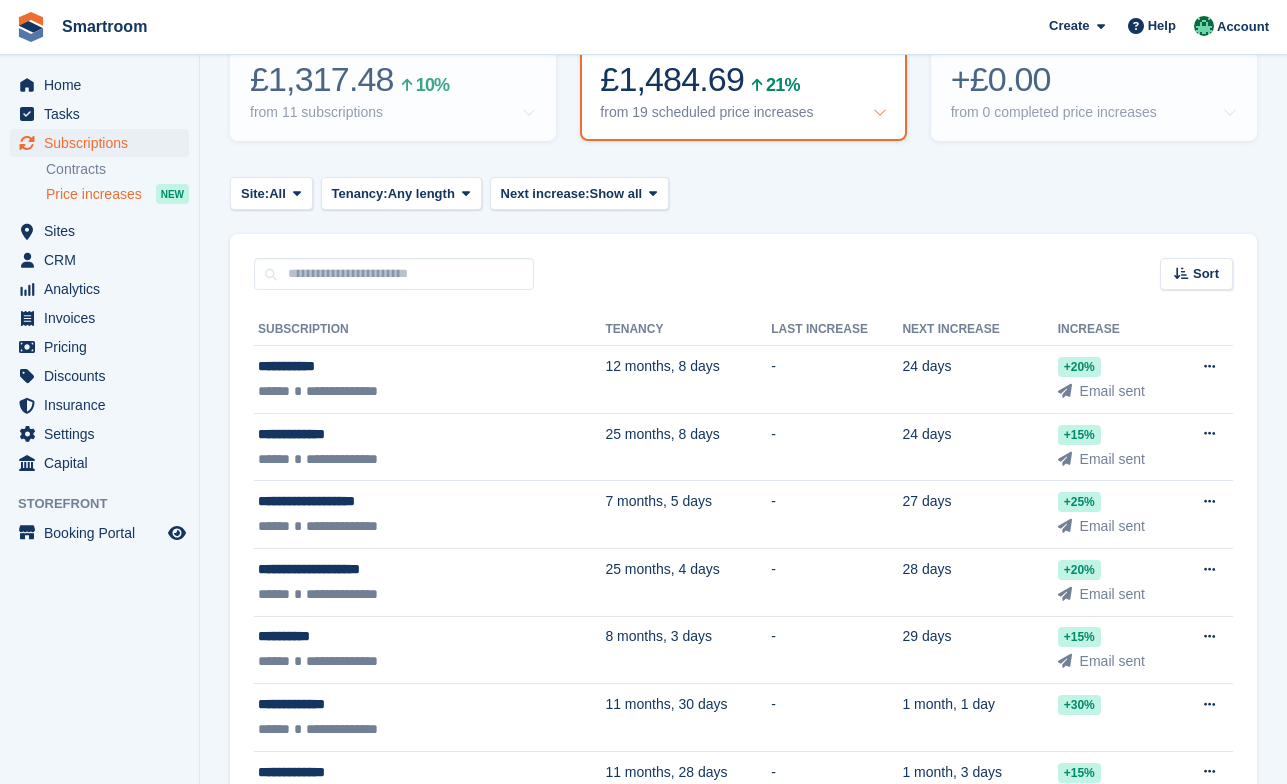 scroll, scrollTop: 293, scrollLeft: 0, axis: vertical 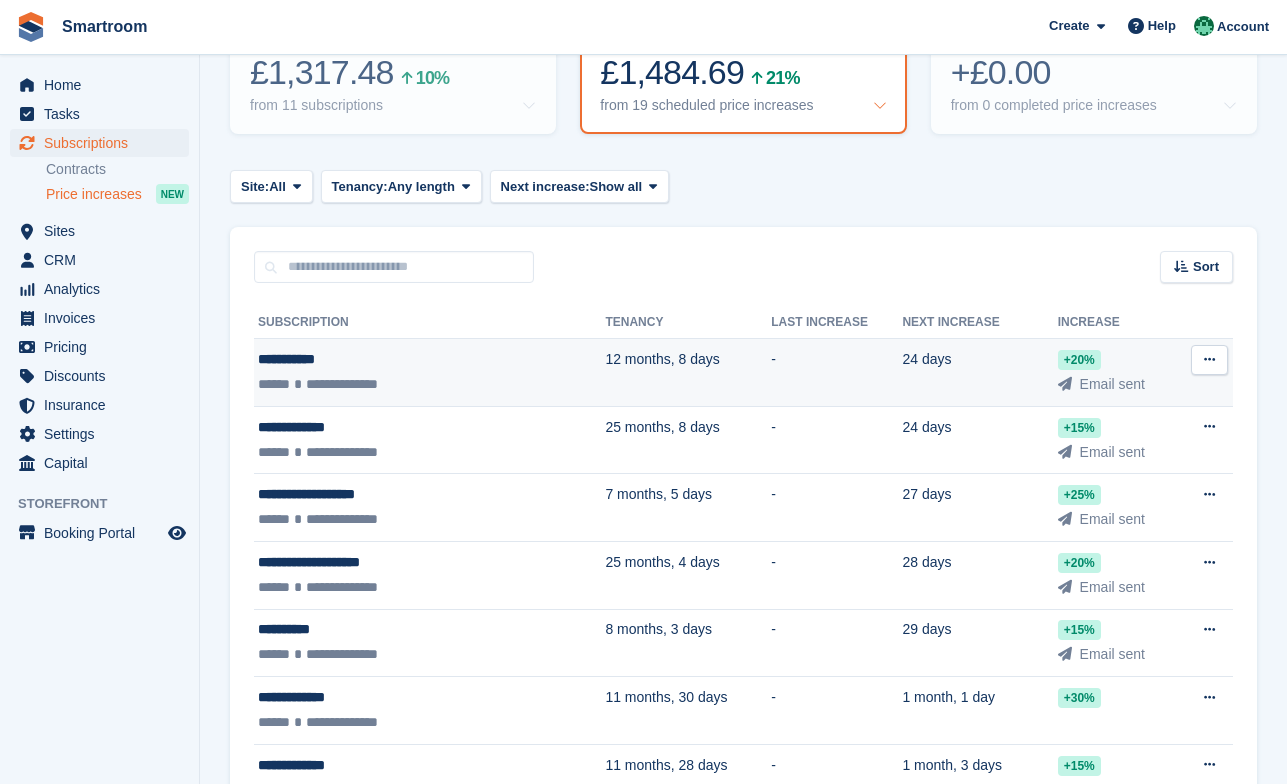 click on "Email sent" at bounding box center (1112, 384) 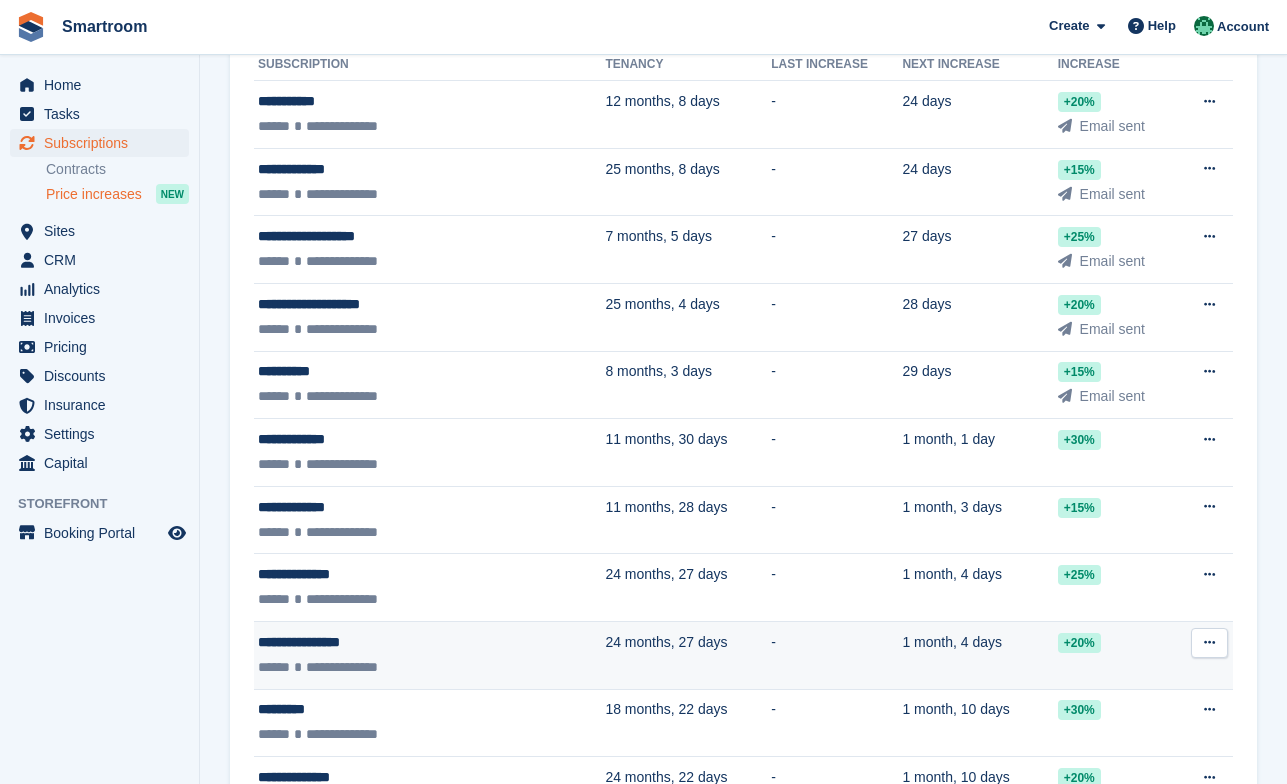 scroll, scrollTop: 0, scrollLeft: 0, axis: both 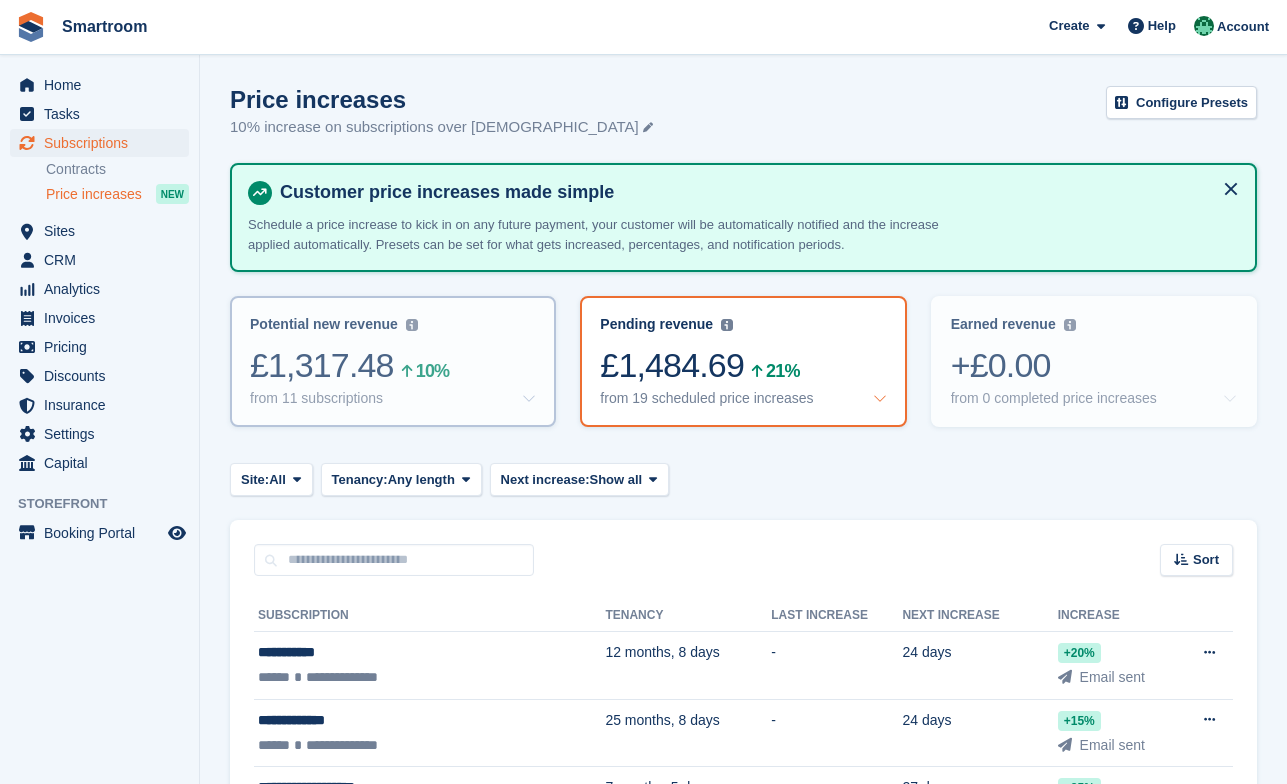click on "from 11 subscriptions" at bounding box center [316, 398] 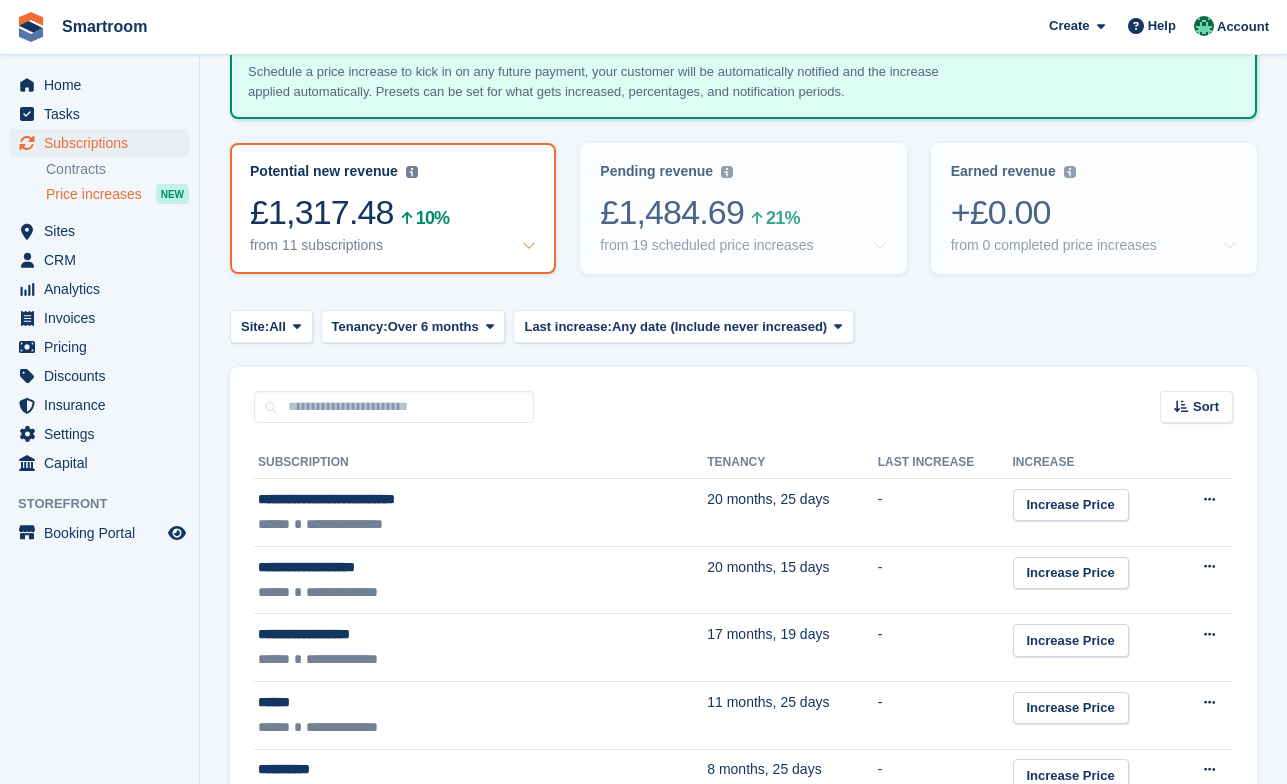 scroll, scrollTop: 0, scrollLeft: 0, axis: both 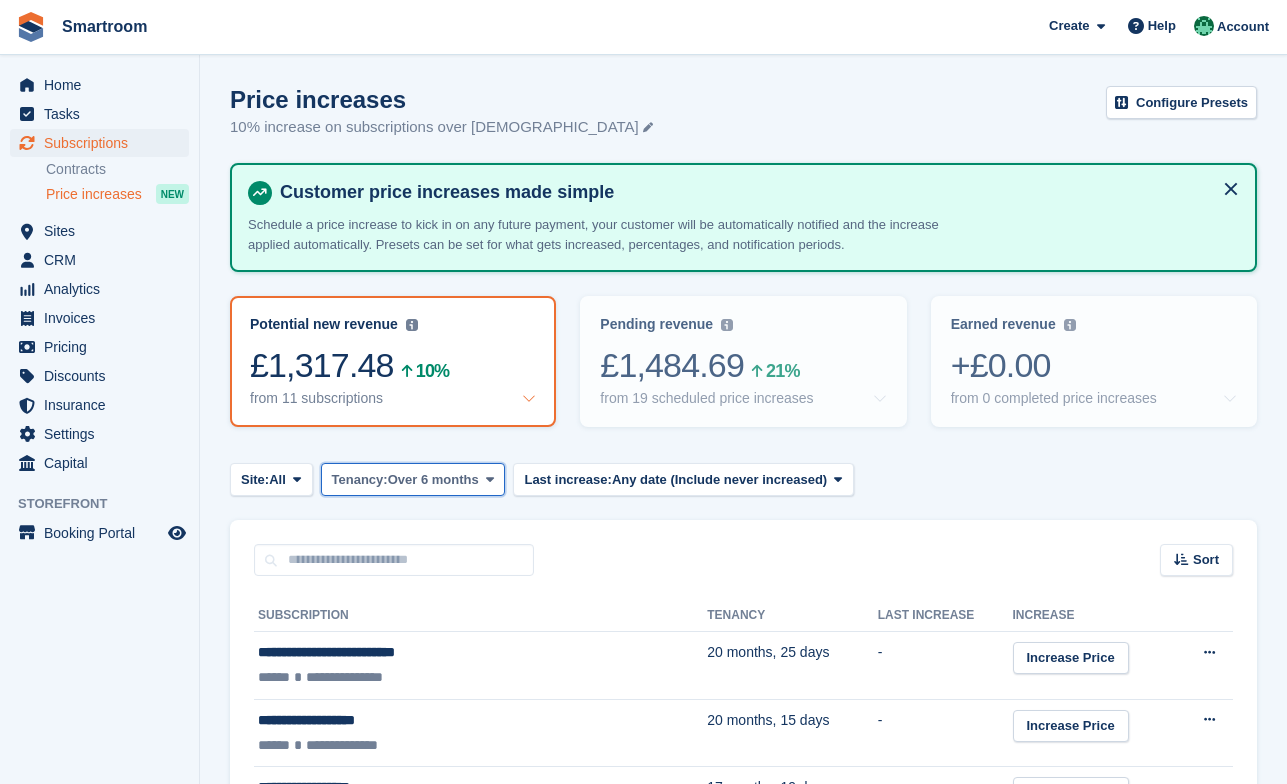 click on "Over 6 months" at bounding box center (433, 480) 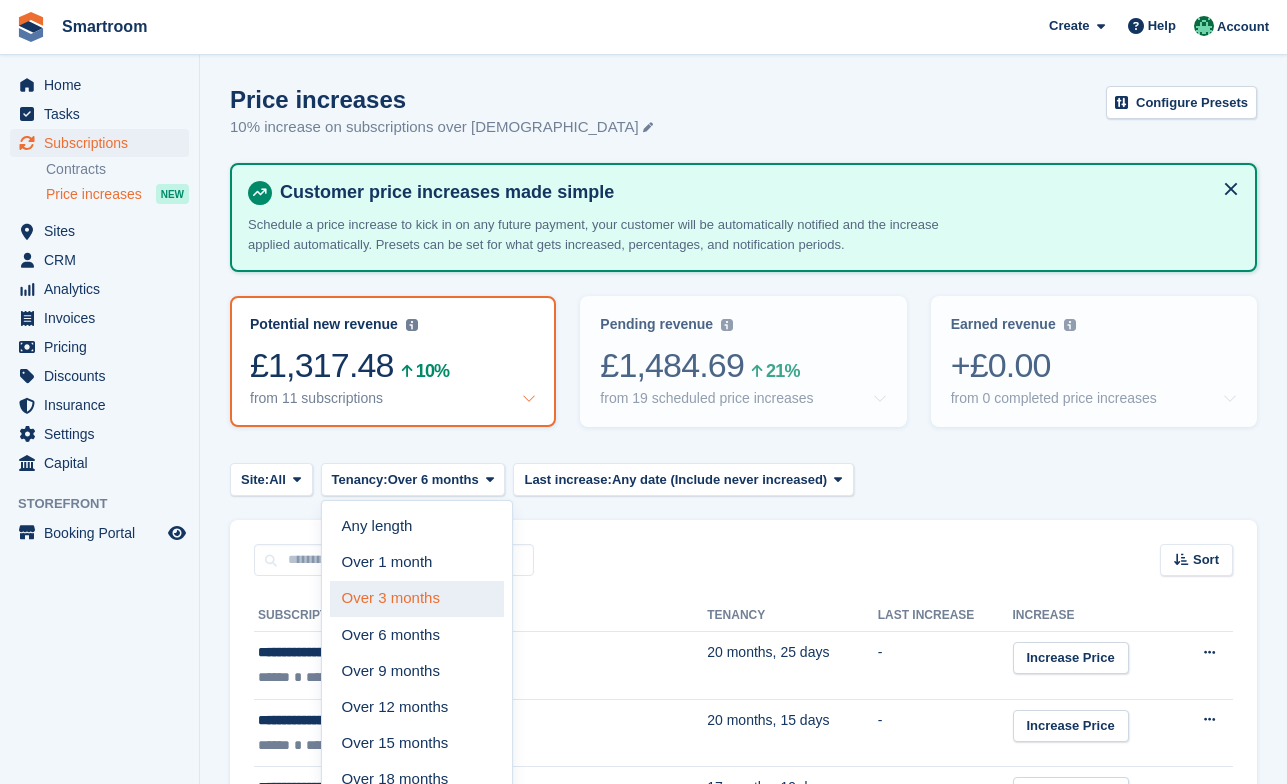 click on "Over 3 months" at bounding box center [417, 599] 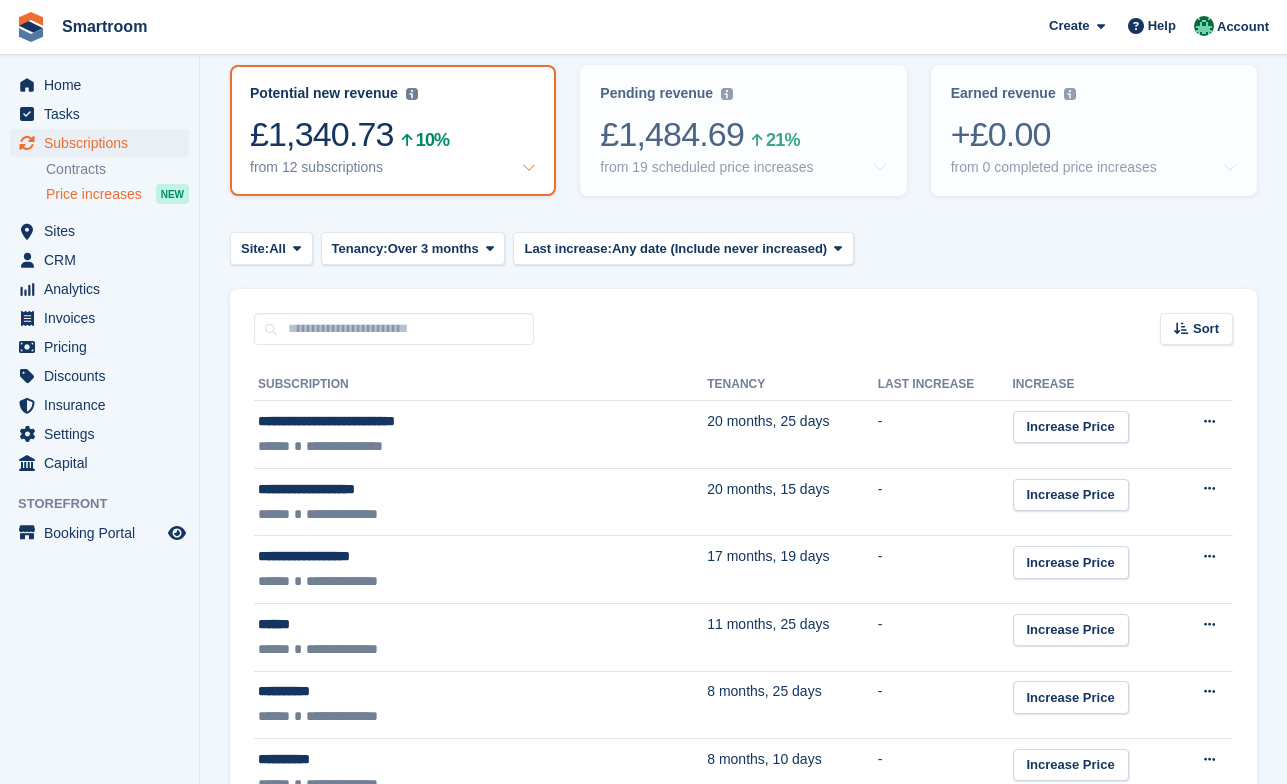 scroll, scrollTop: 0, scrollLeft: 0, axis: both 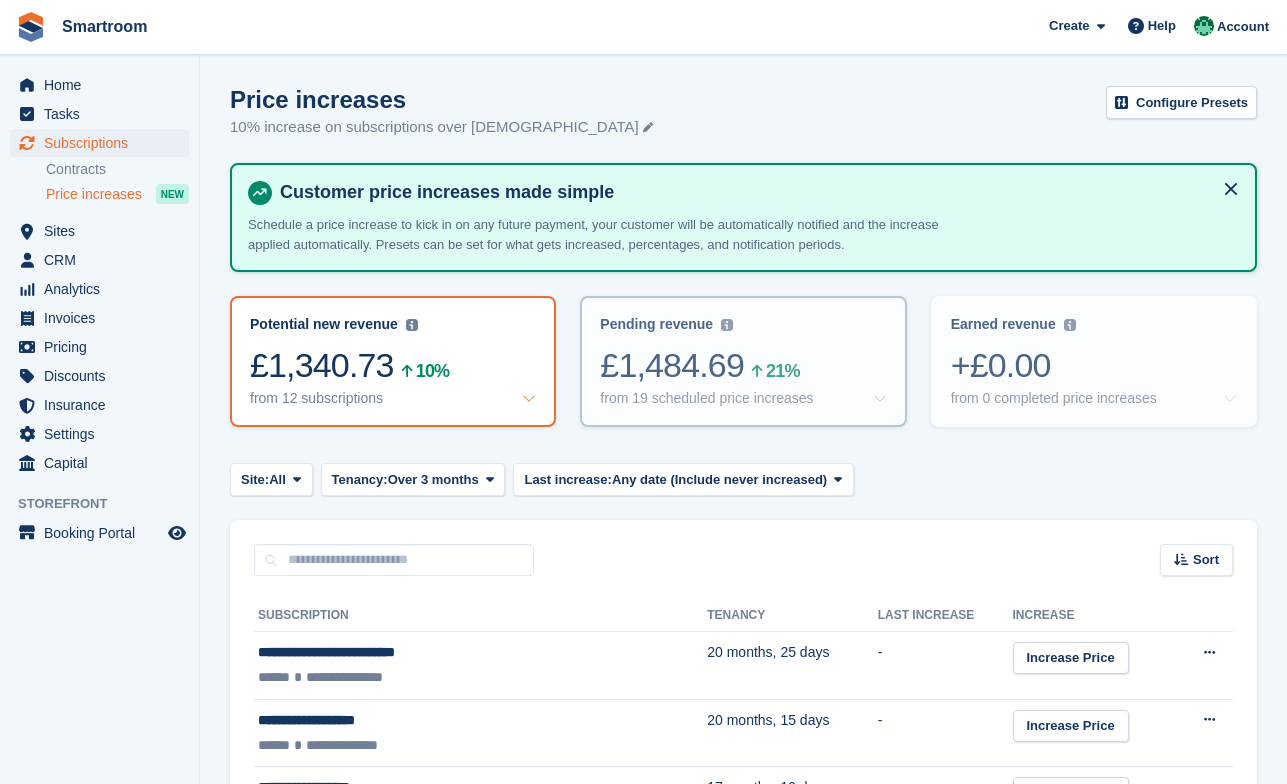 click on "£1,484.69
21%" at bounding box center [743, 365] 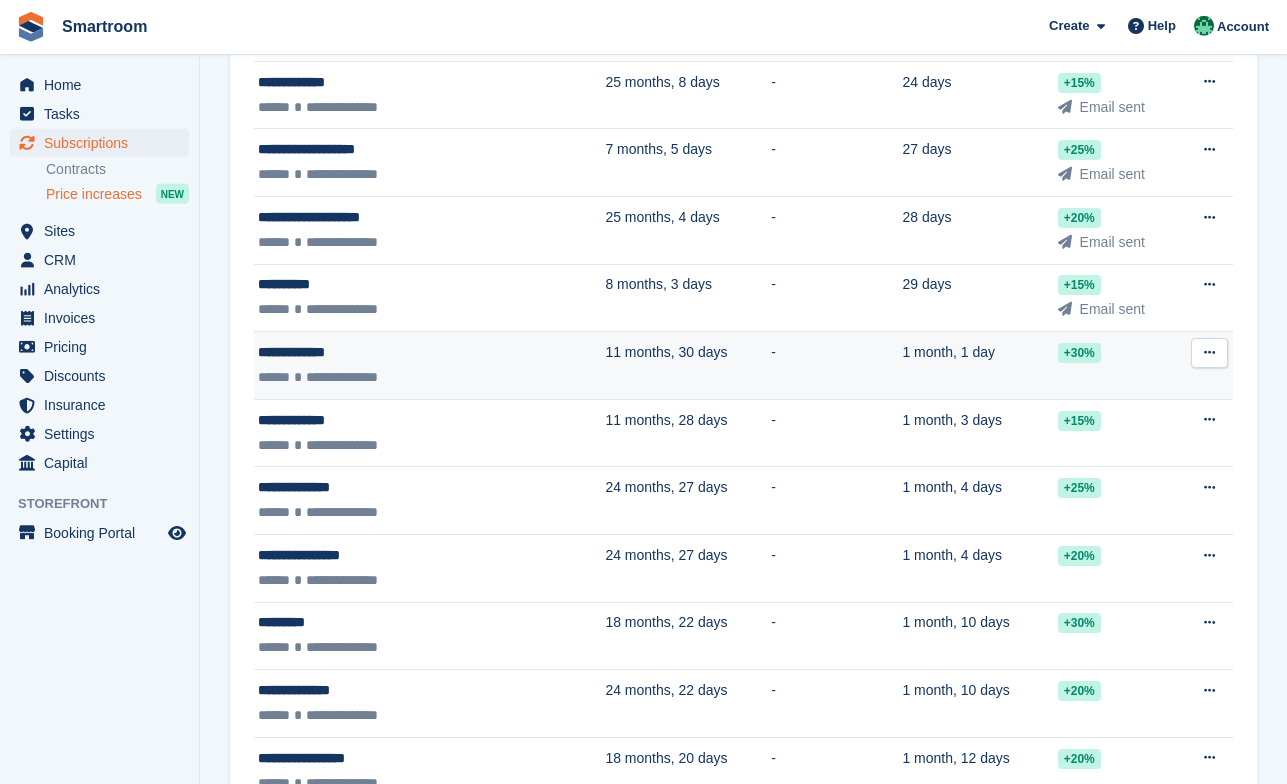 scroll, scrollTop: 0, scrollLeft: 0, axis: both 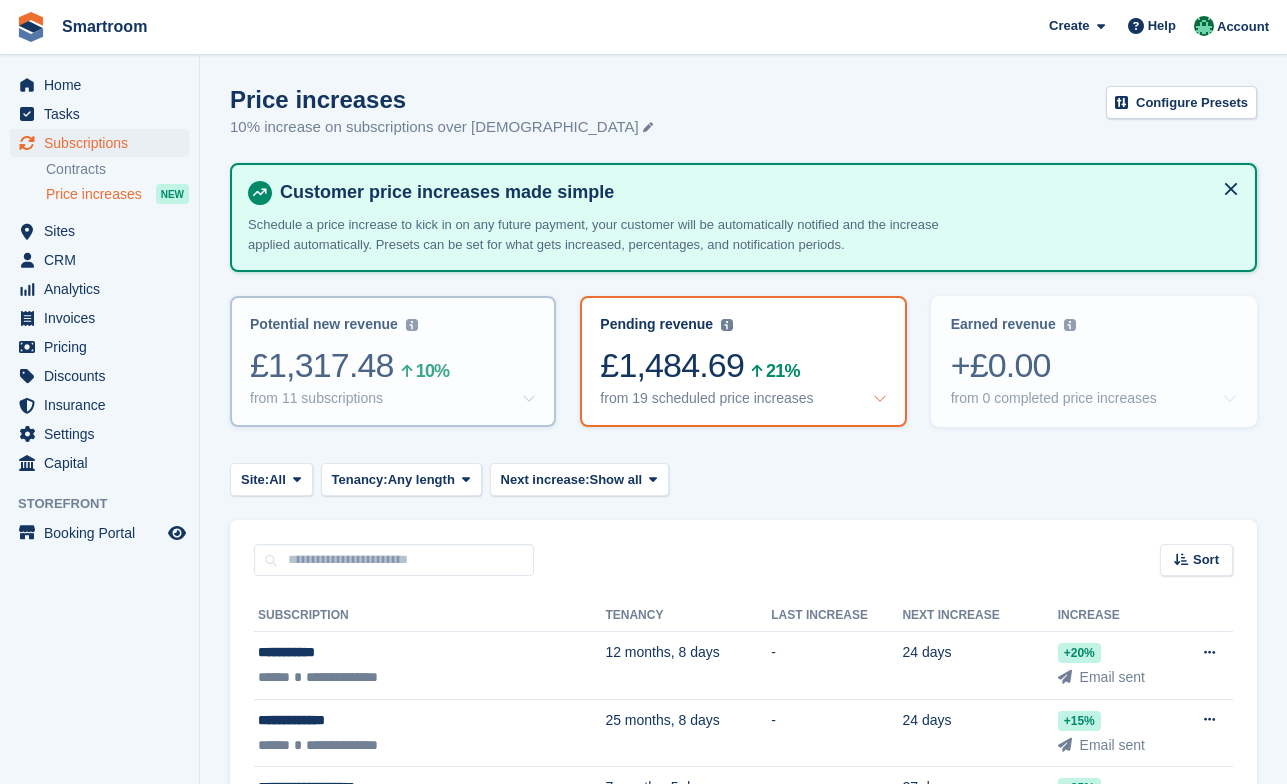click on "£1,317.48
10%" at bounding box center [393, 365] 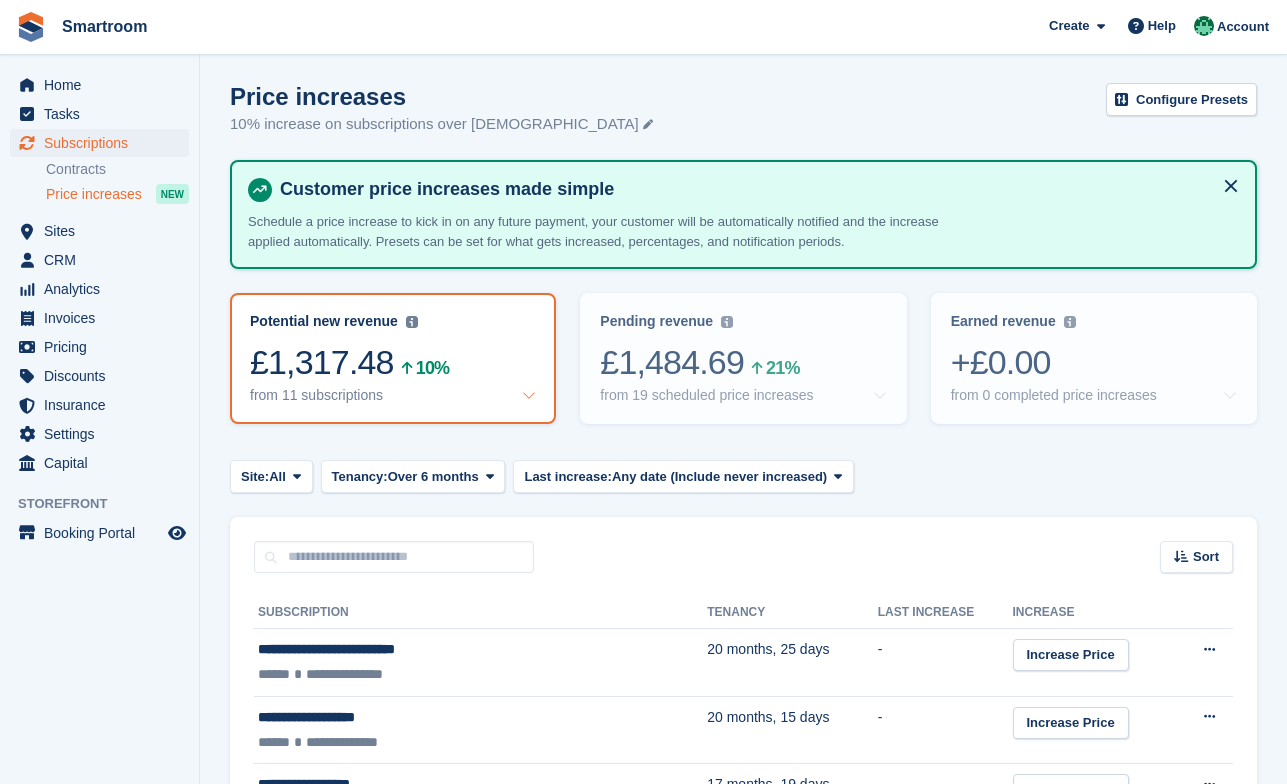 scroll, scrollTop: 0, scrollLeft: 0, axis: both 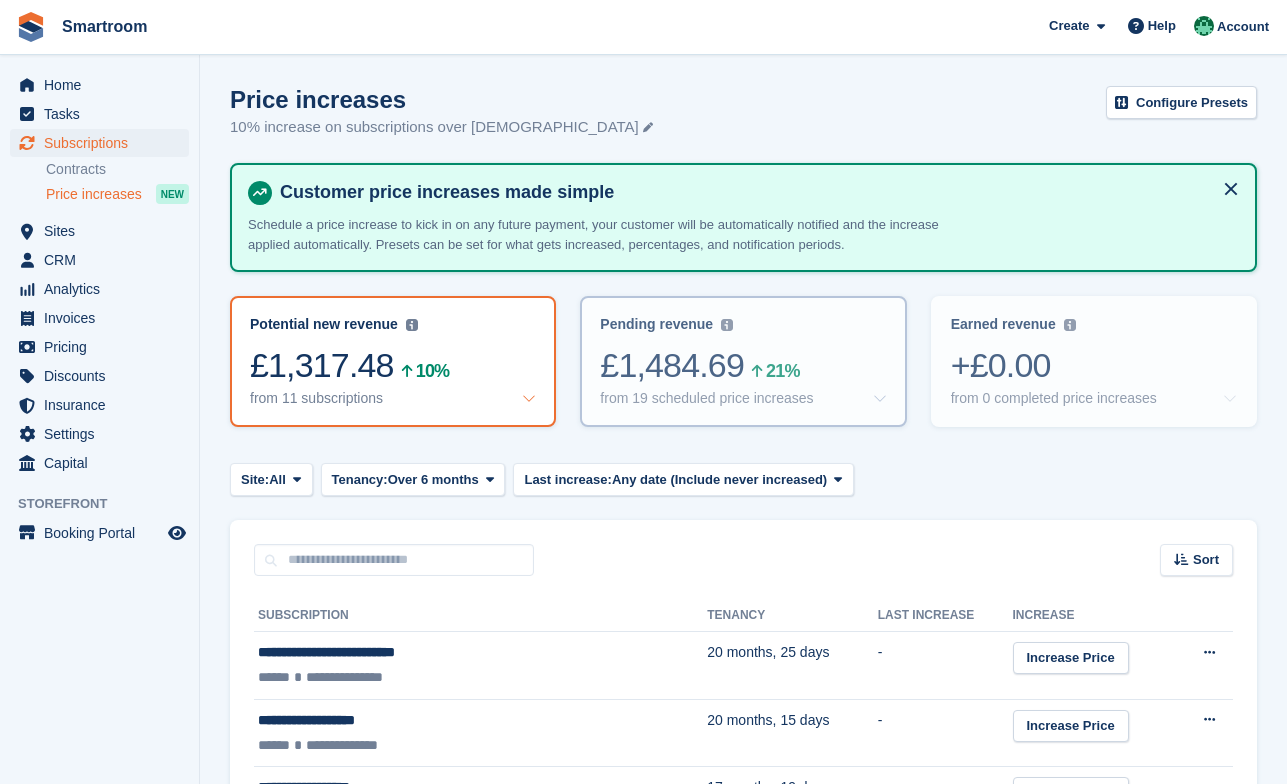 click on "Pending revenue
Recurring revenue based on the  19 price increases  you've set up for your tenants.
£1,484.69
21%
from 19 scheduled price increases" at bounding box center (743, 361) 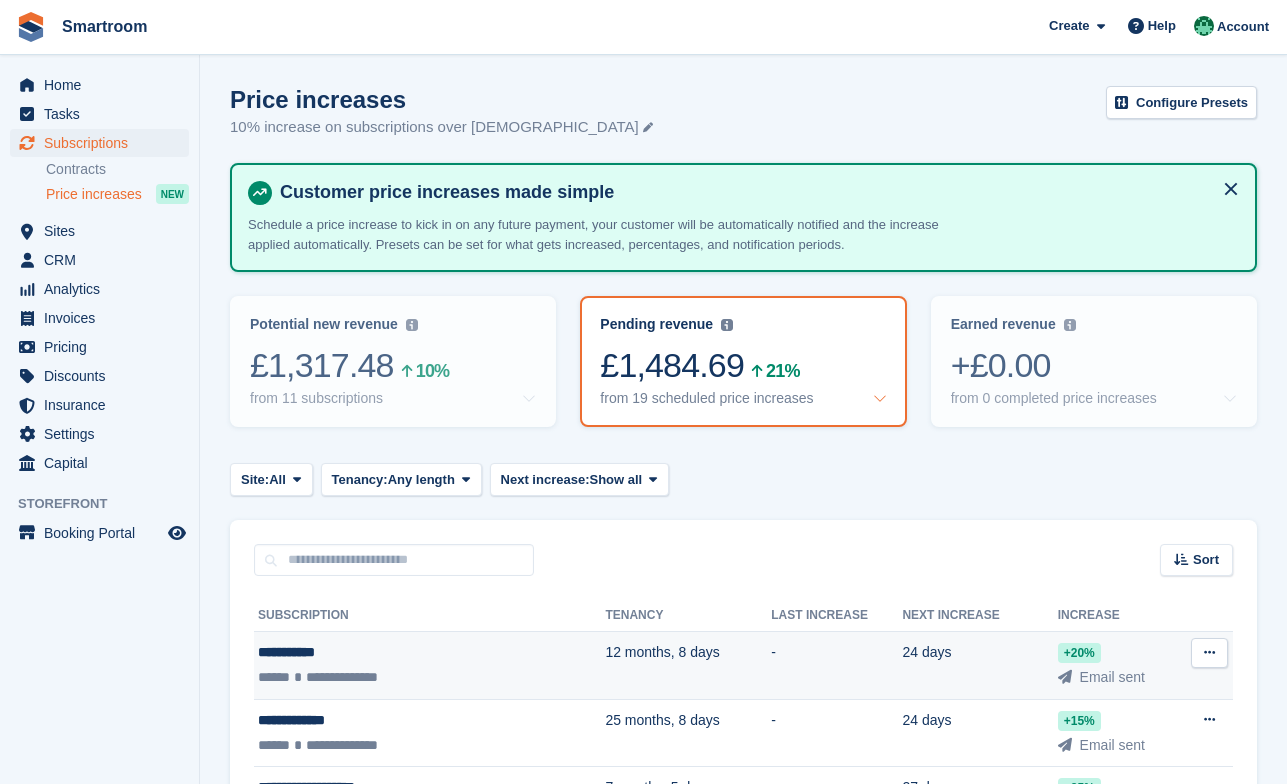 click on "12 months, 8 days" at bounding box center [688, 666] 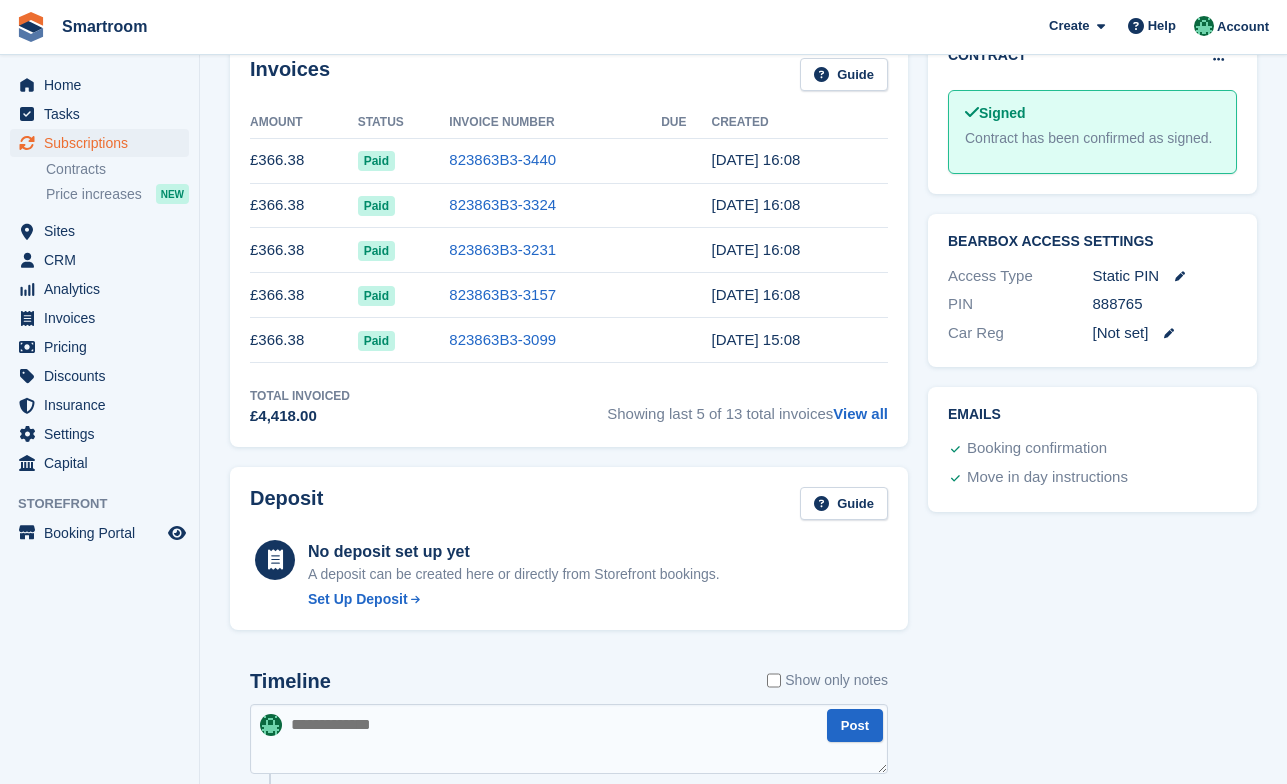 scroll, scrollTop: 1051, scrollLeft: 0, axis: vertical 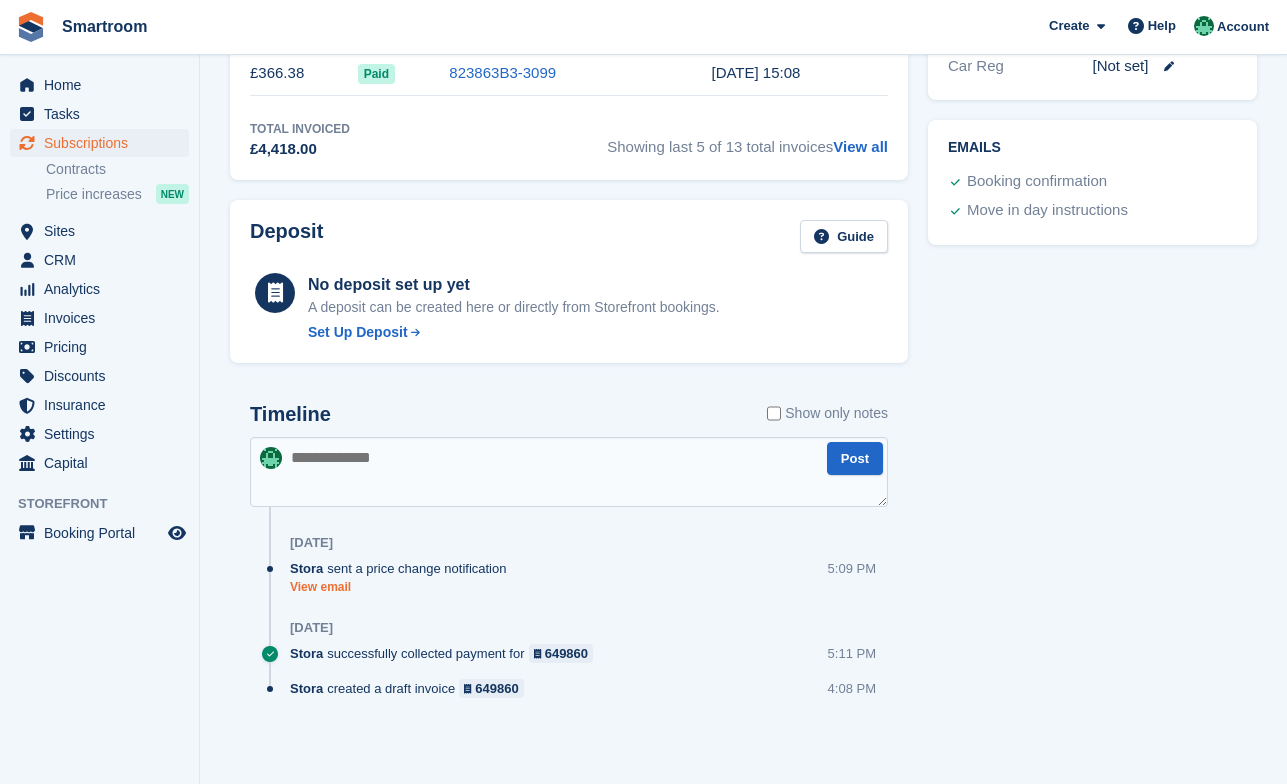 click on "View email" at bounding box center [403, 587] 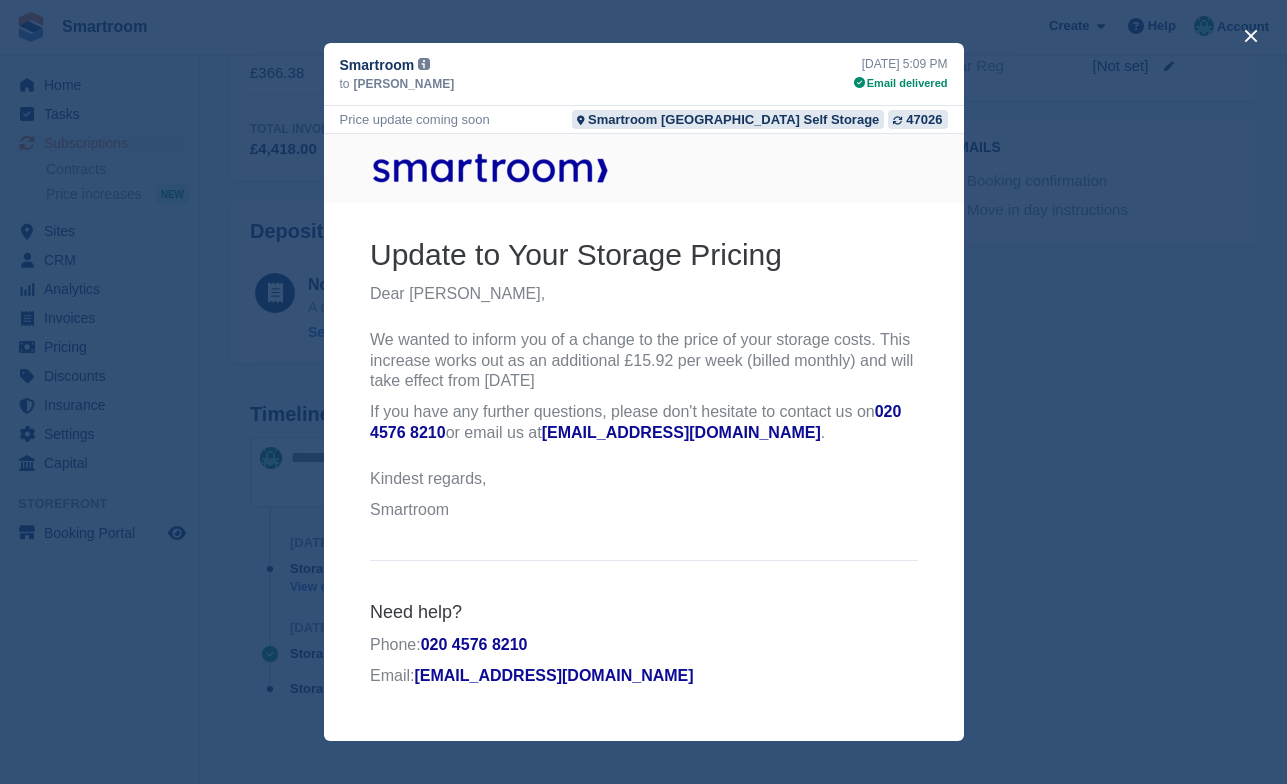 scroll, scrollTop: 0, scrollLeft: 0, axis: both 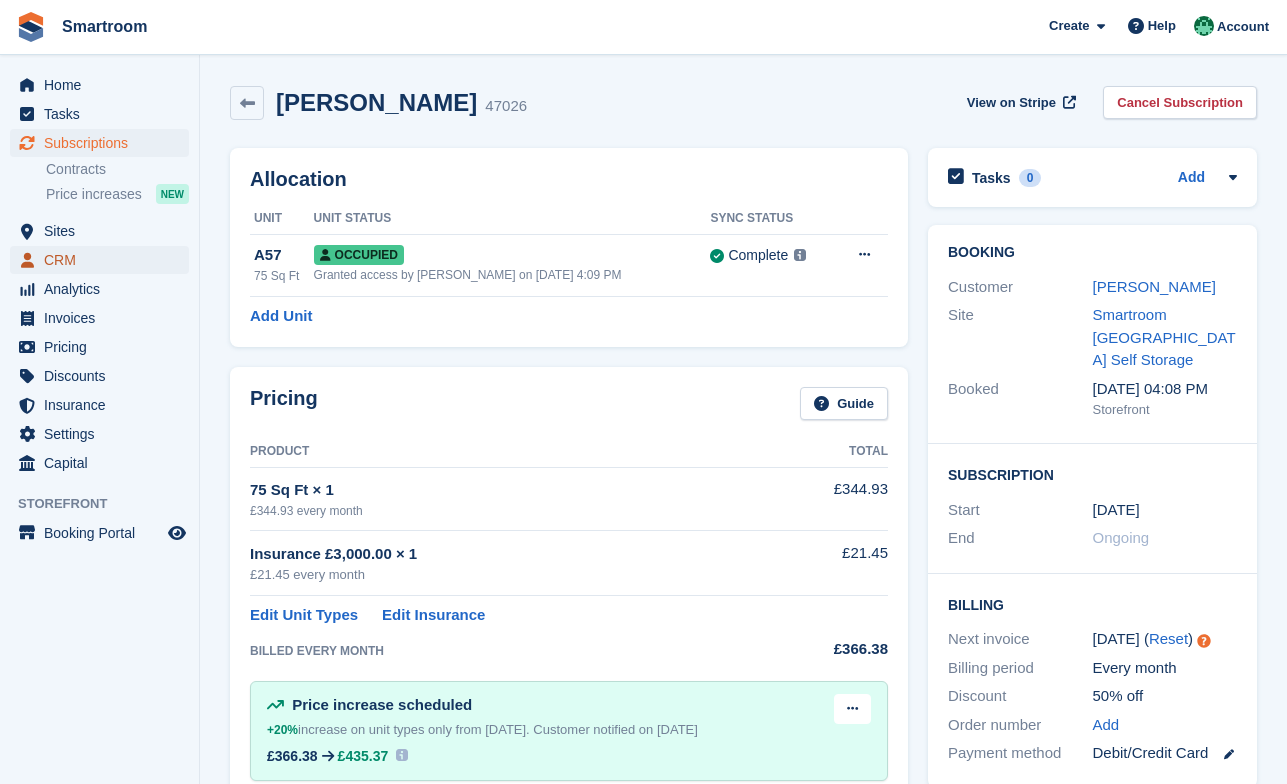 click on "CRM" at bounding box center [104, 260] 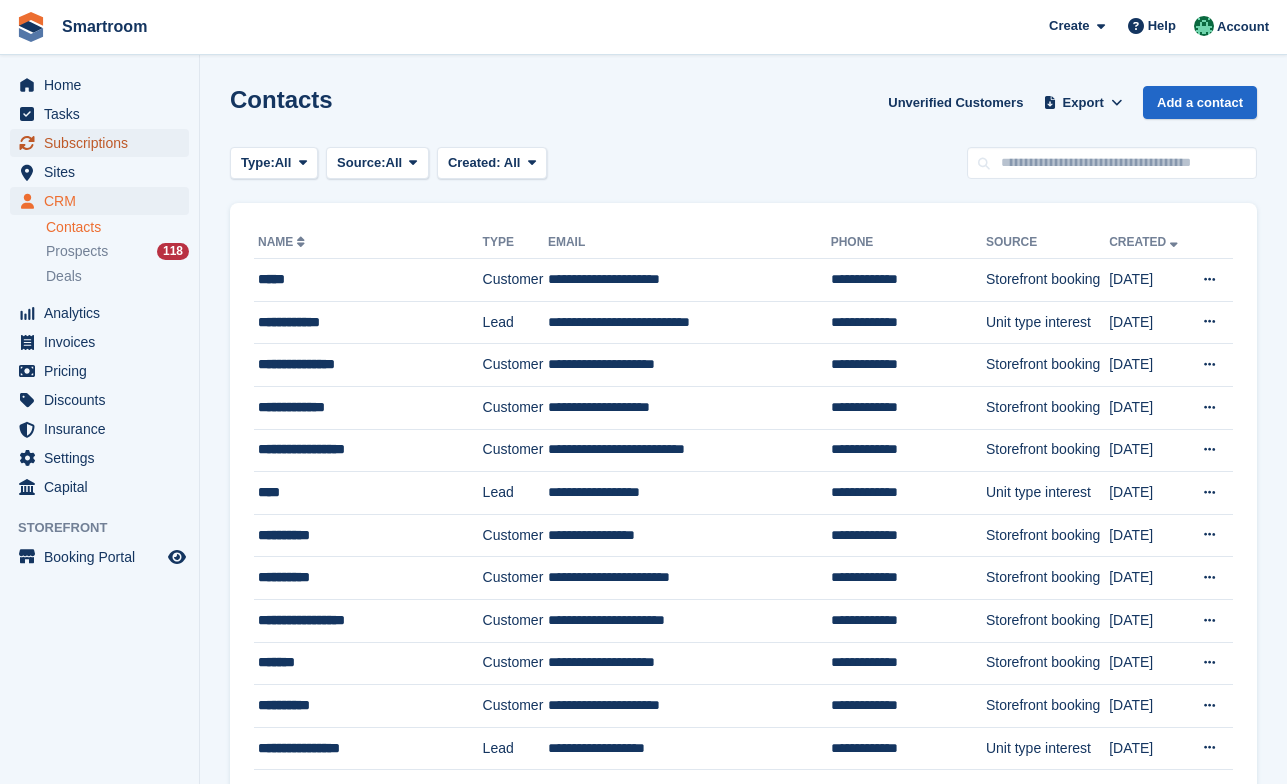 click on "Subscriptions" at bounding box center [104, 143] 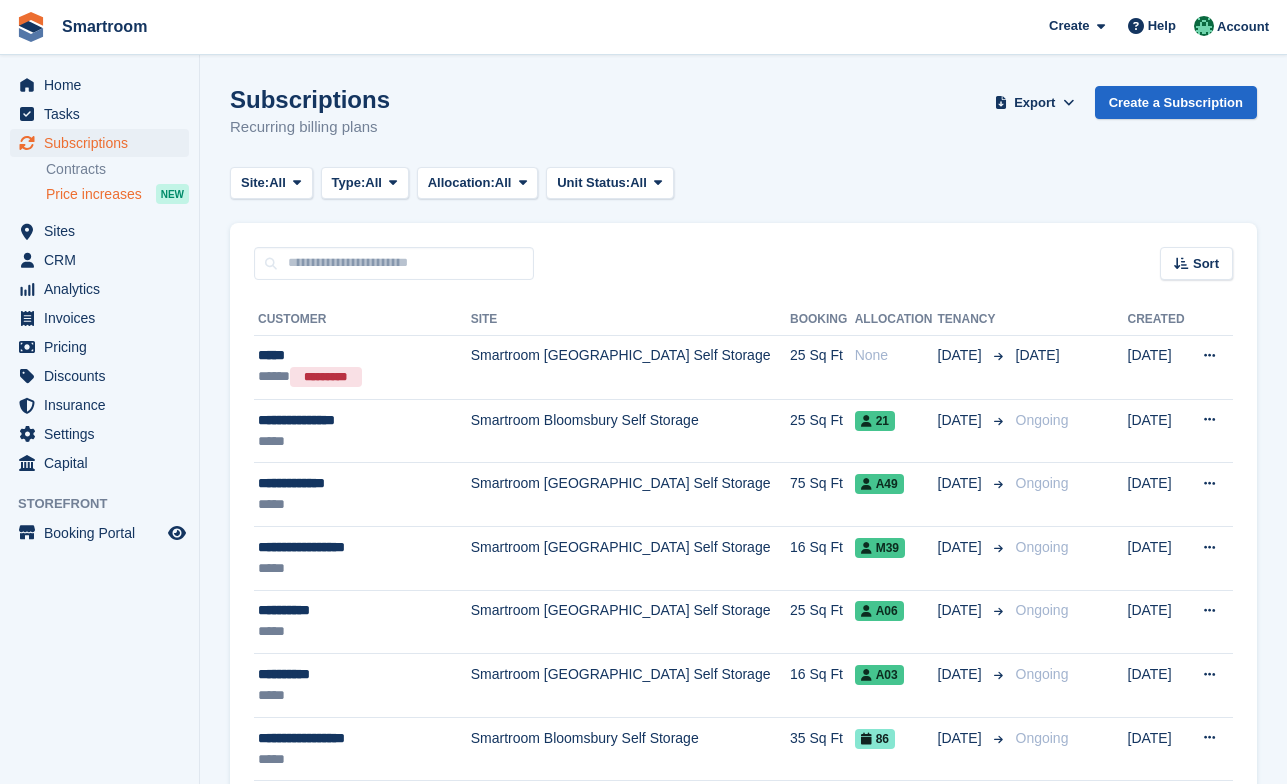 click on "Price increases" at bounding box center [94, 194] 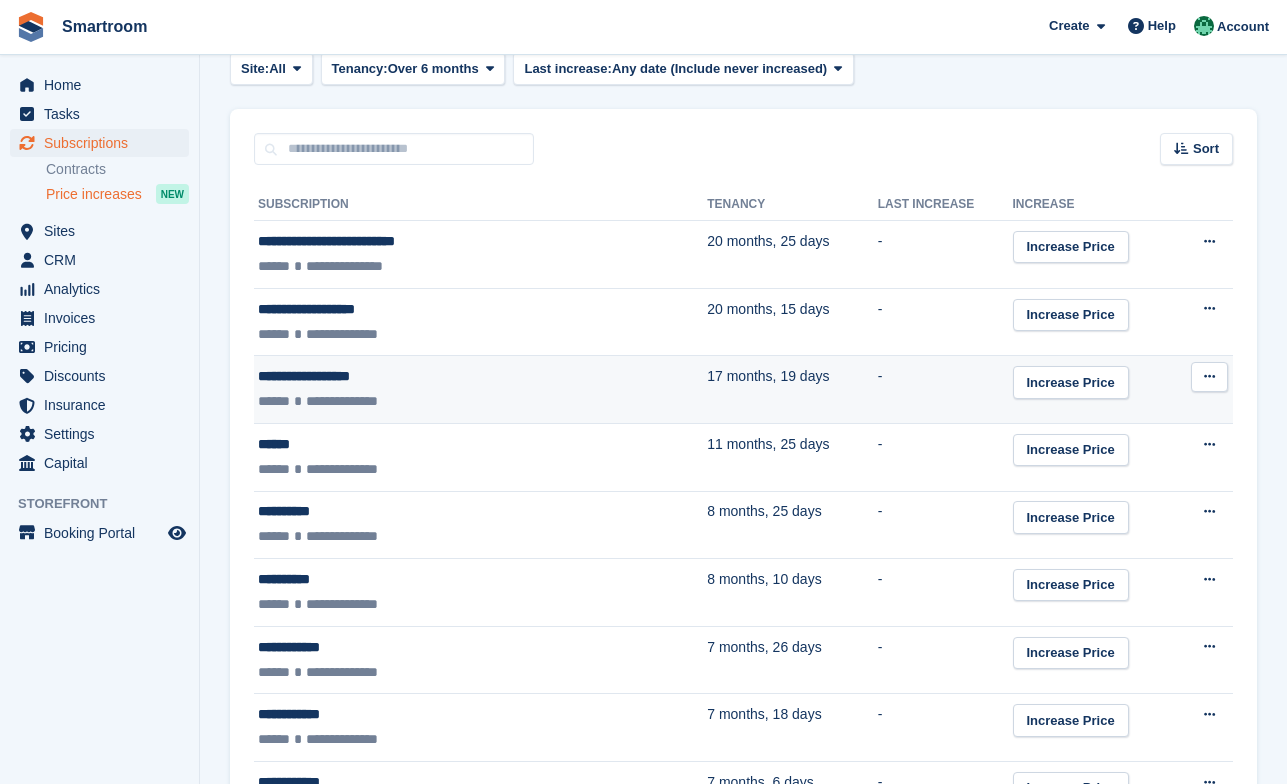 scroll, scrollTop: 415, scrollLeft: 0, axis: vertical 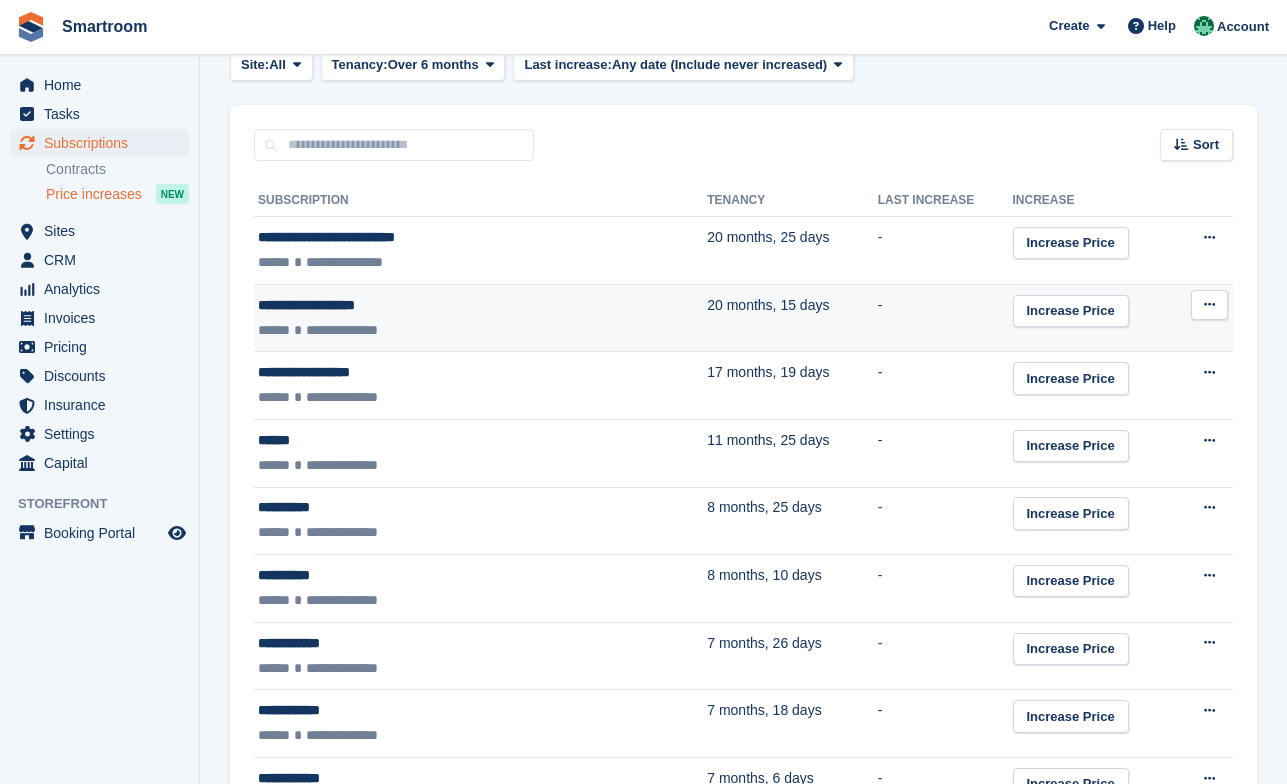 click on "20 months, 15 days" at bounding box center (792, 318) 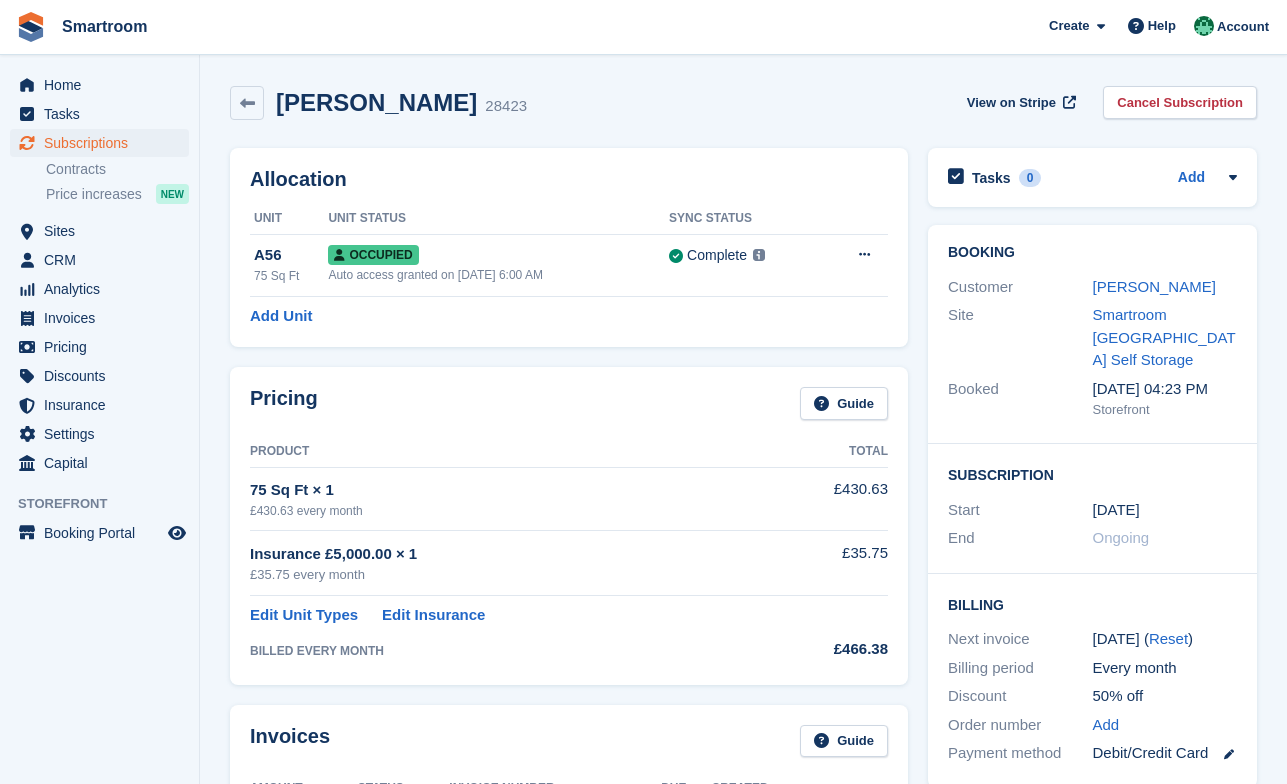 scroll, scrollTop: 0, scrollLeft: 0, axis: both 